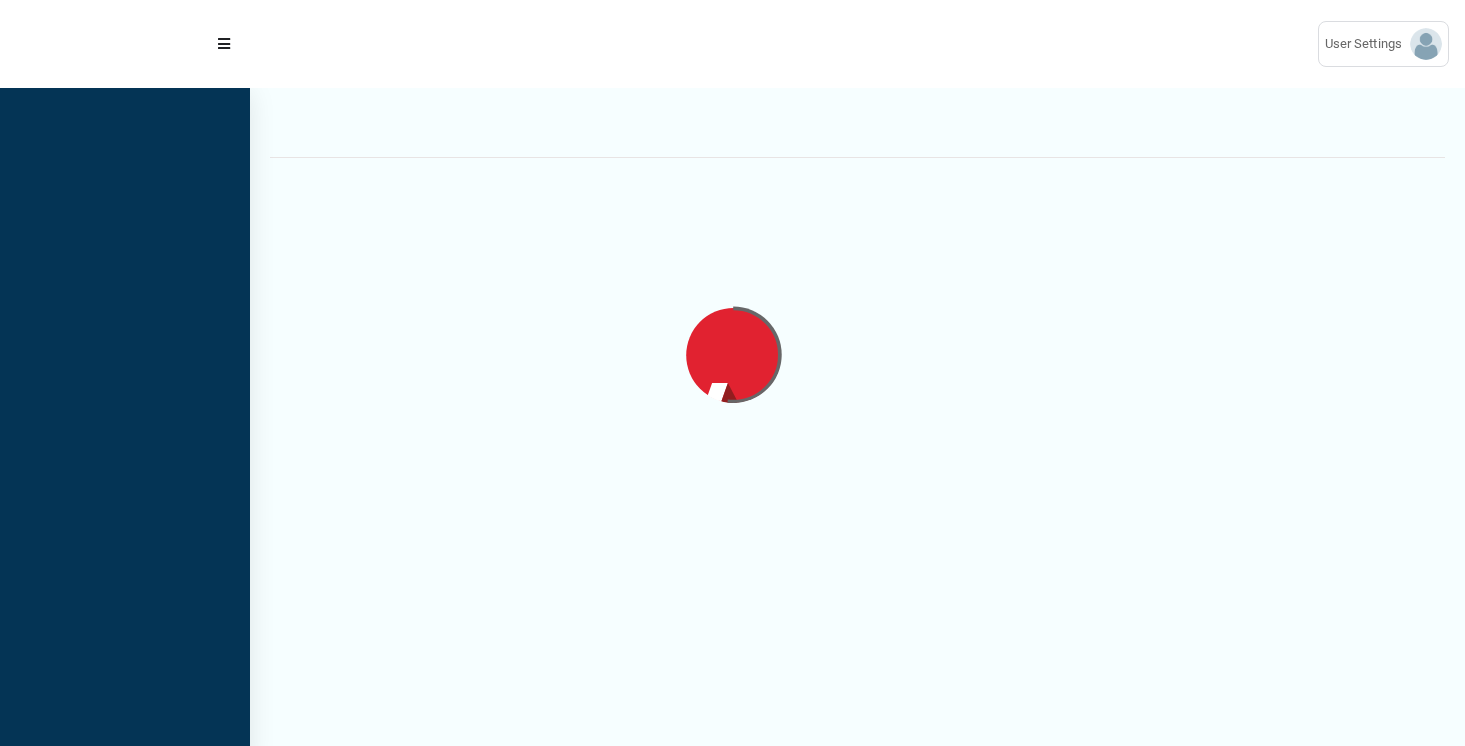 scroll, scrollTop: 0, scrollLeft: 0, axis: both 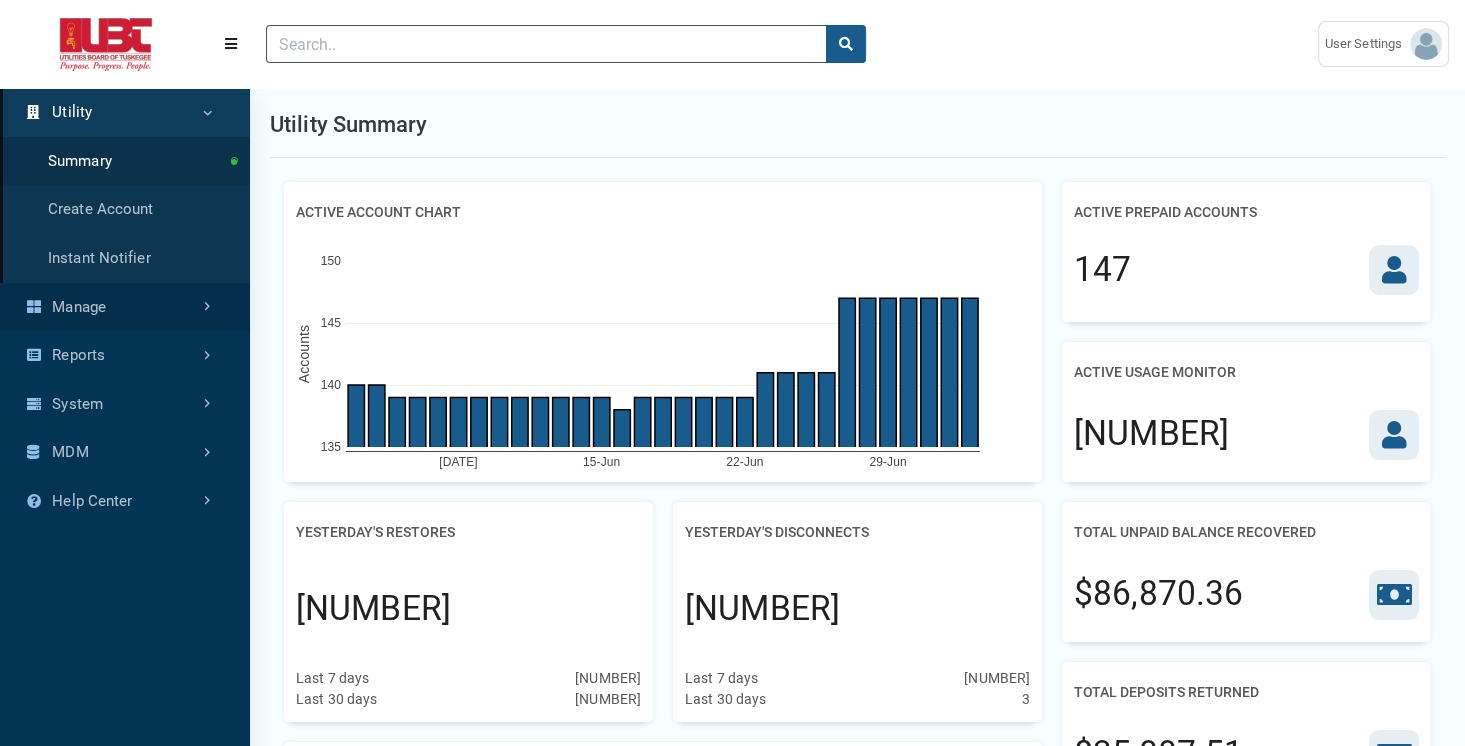 click on "Manage" at bounding box center (125, 307) 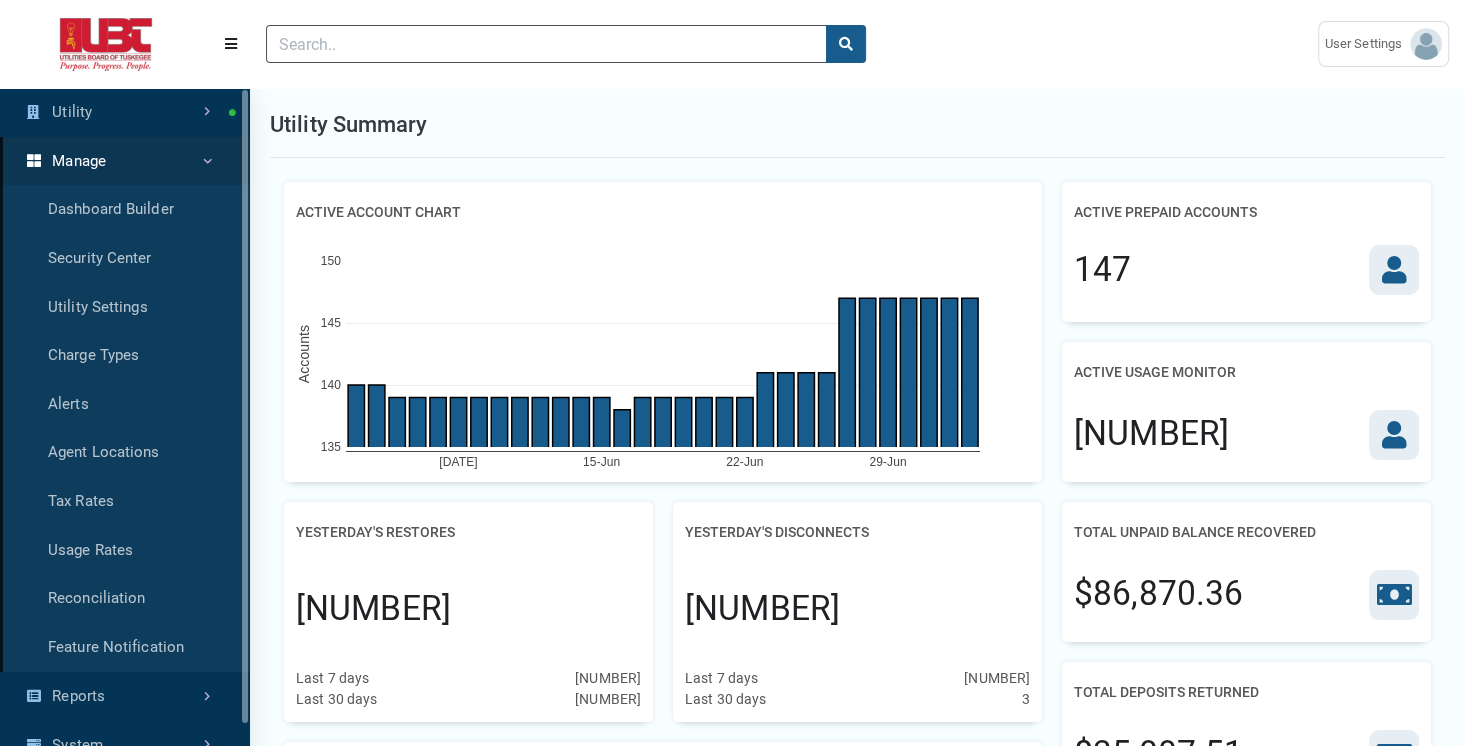 scroll, scrollTop: 5, scrollLeft: 0, axis: vertical 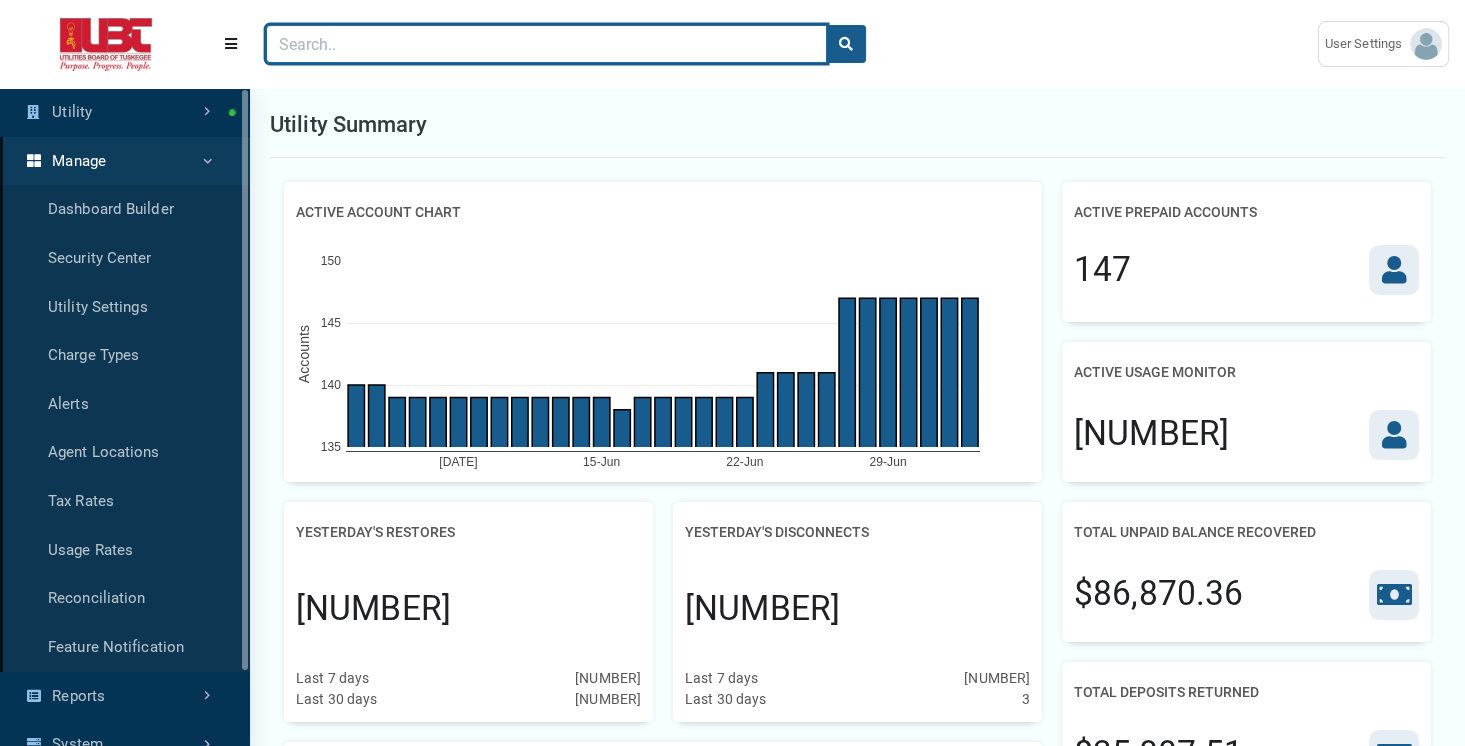 click at bounding box center (546, 44) 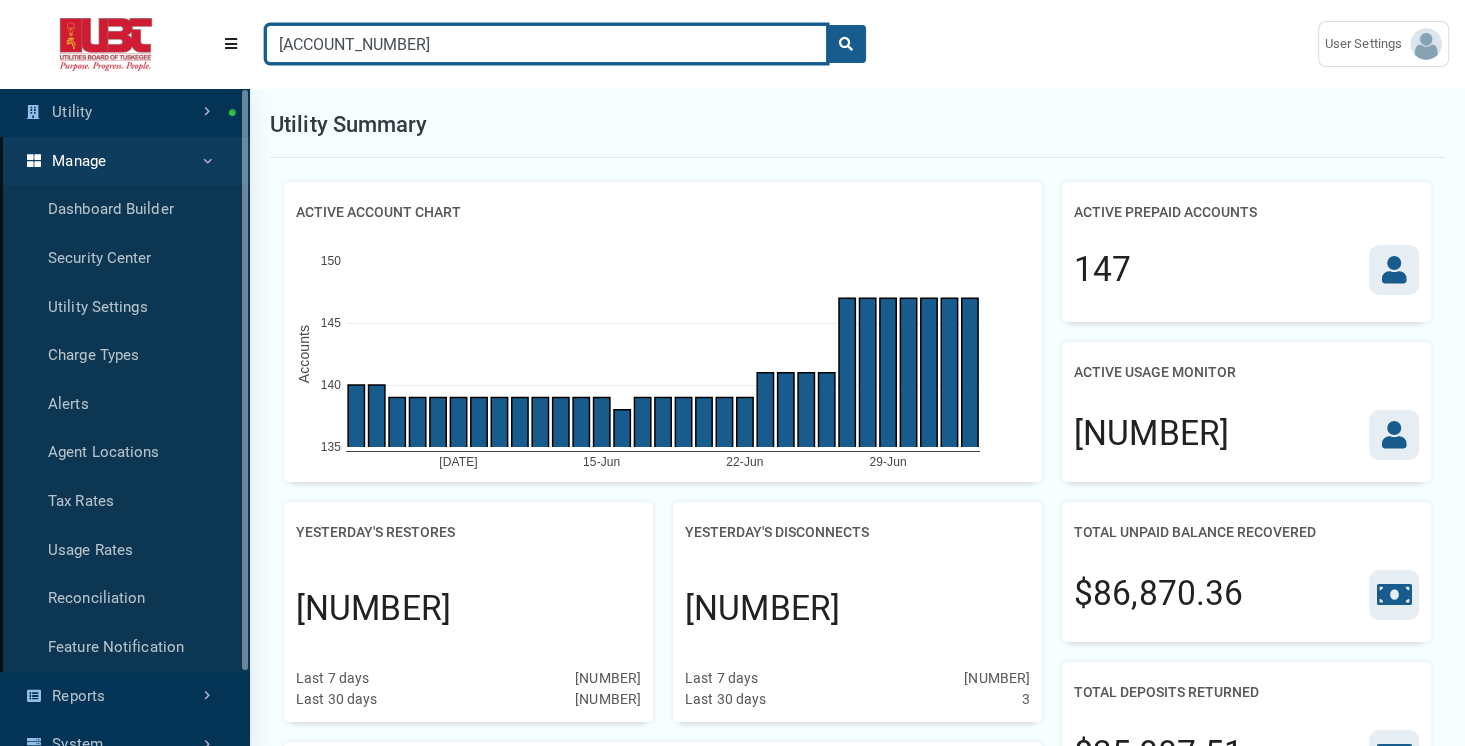 type on "[ACCOUNT_NUMBER]" 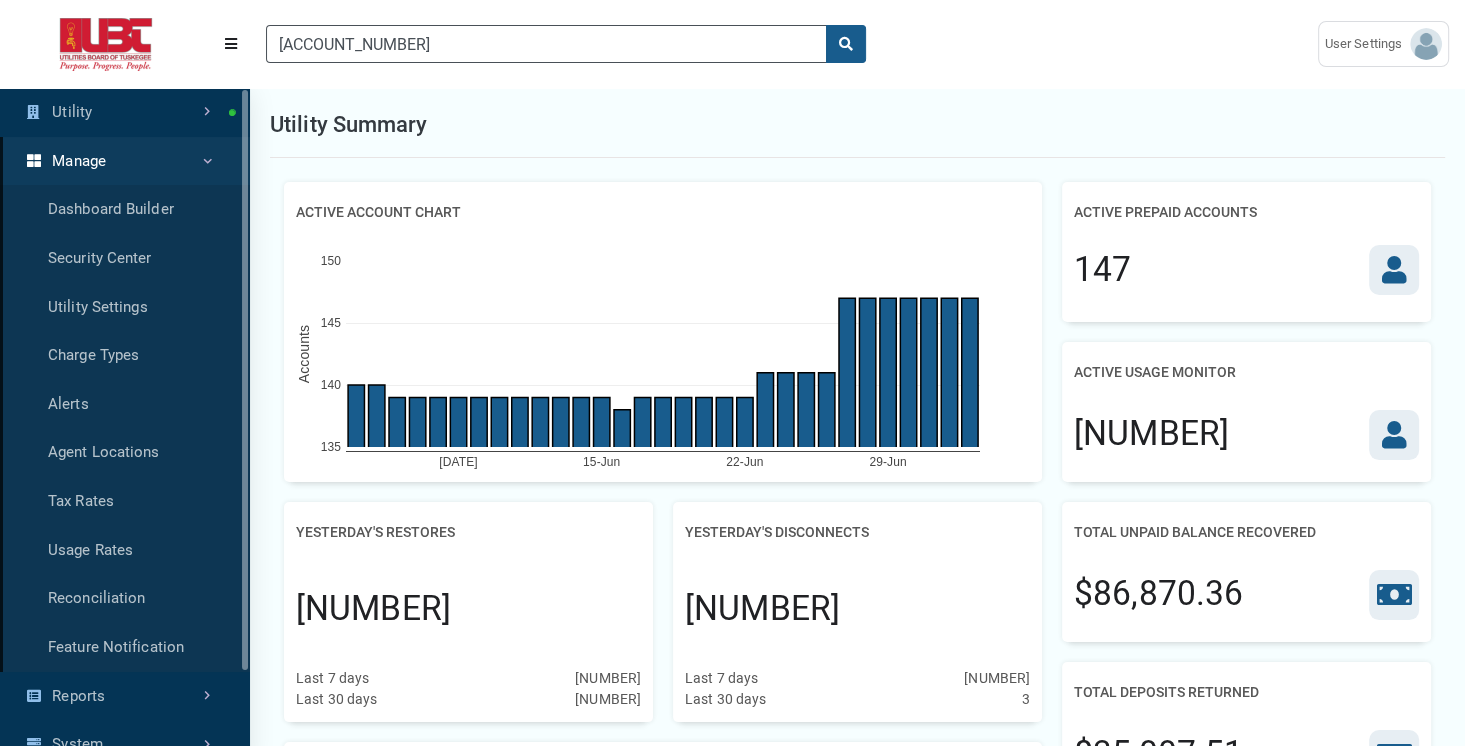 click on "Utility Summary" at bounding box center (857, 125) 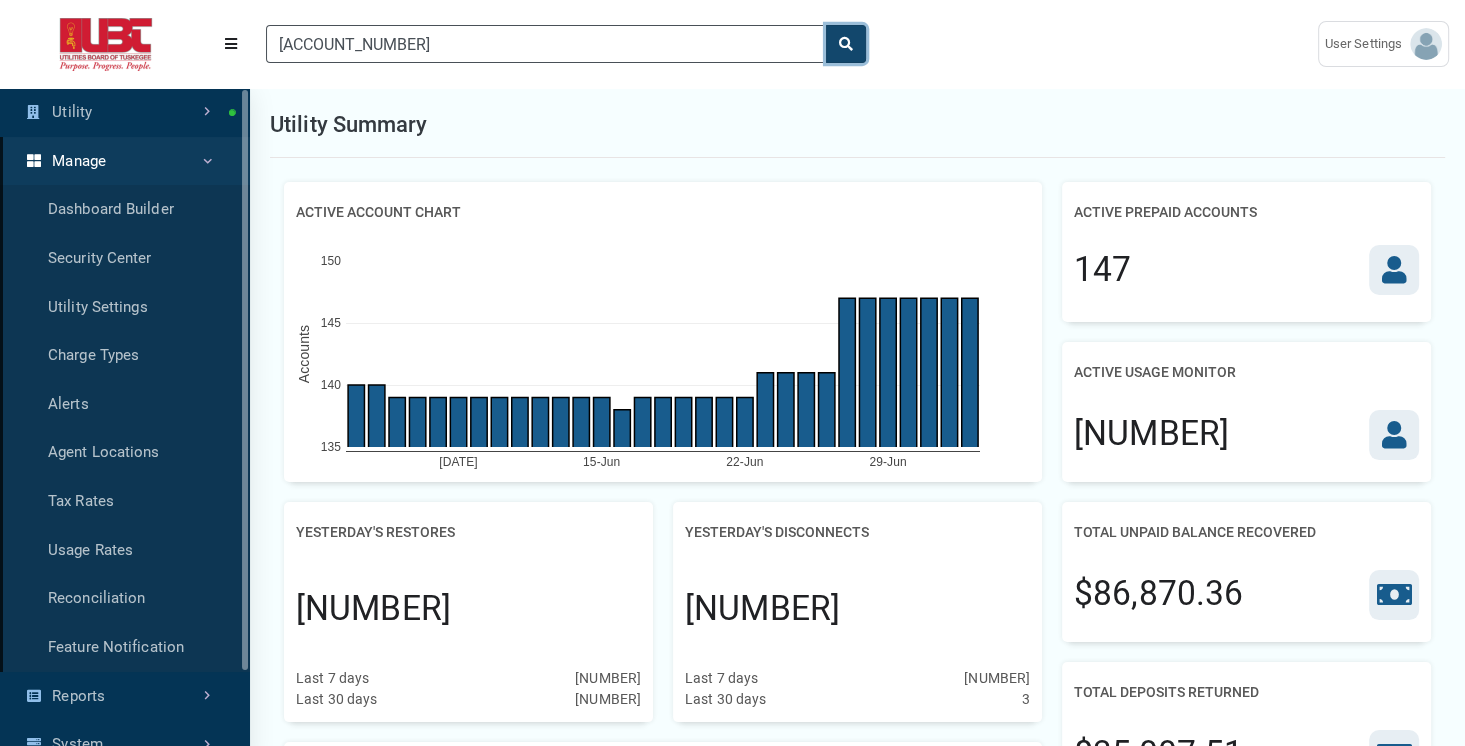 click at bounding box center (846, 44) 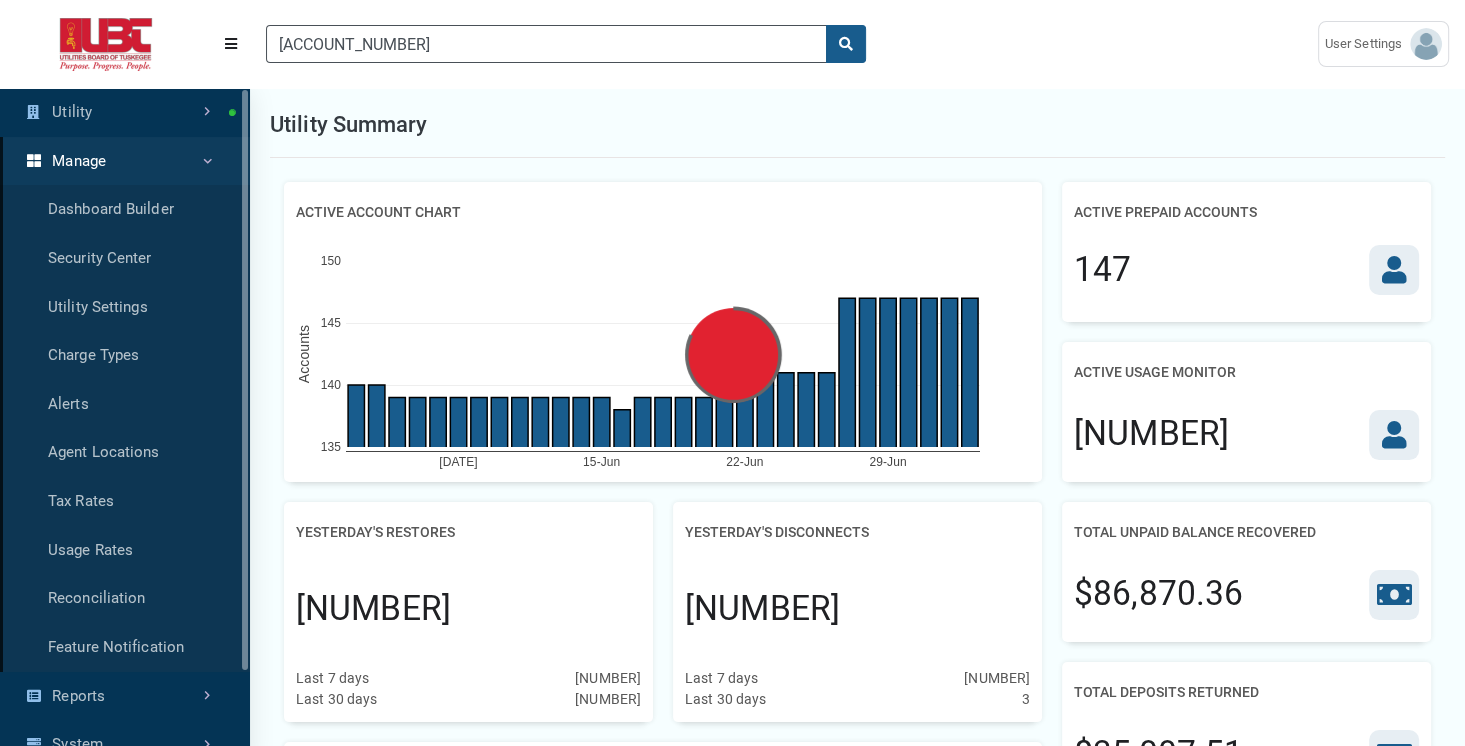 scroll, scrollTop: 0, scrollLeft: 0, axis: both 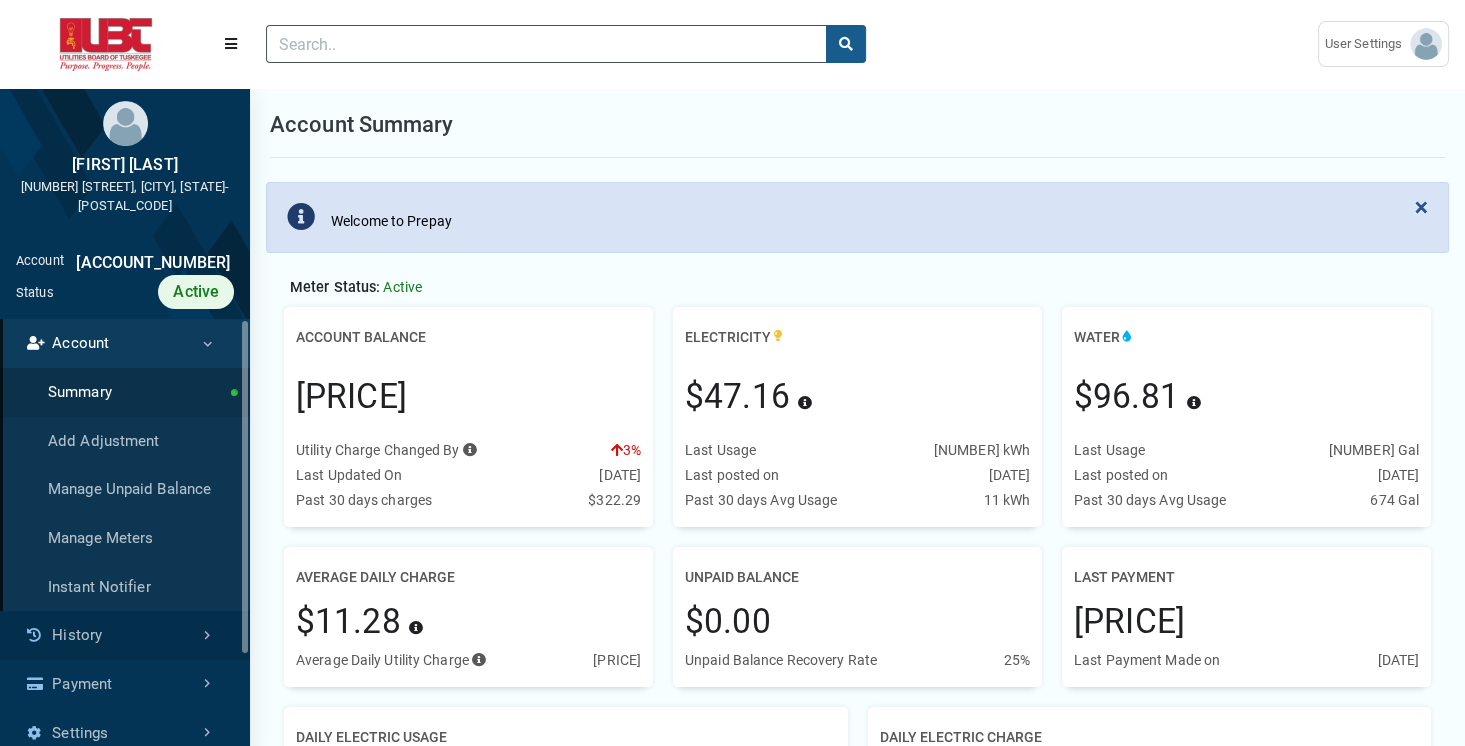 click on "History" at bounding box center [125, 635] 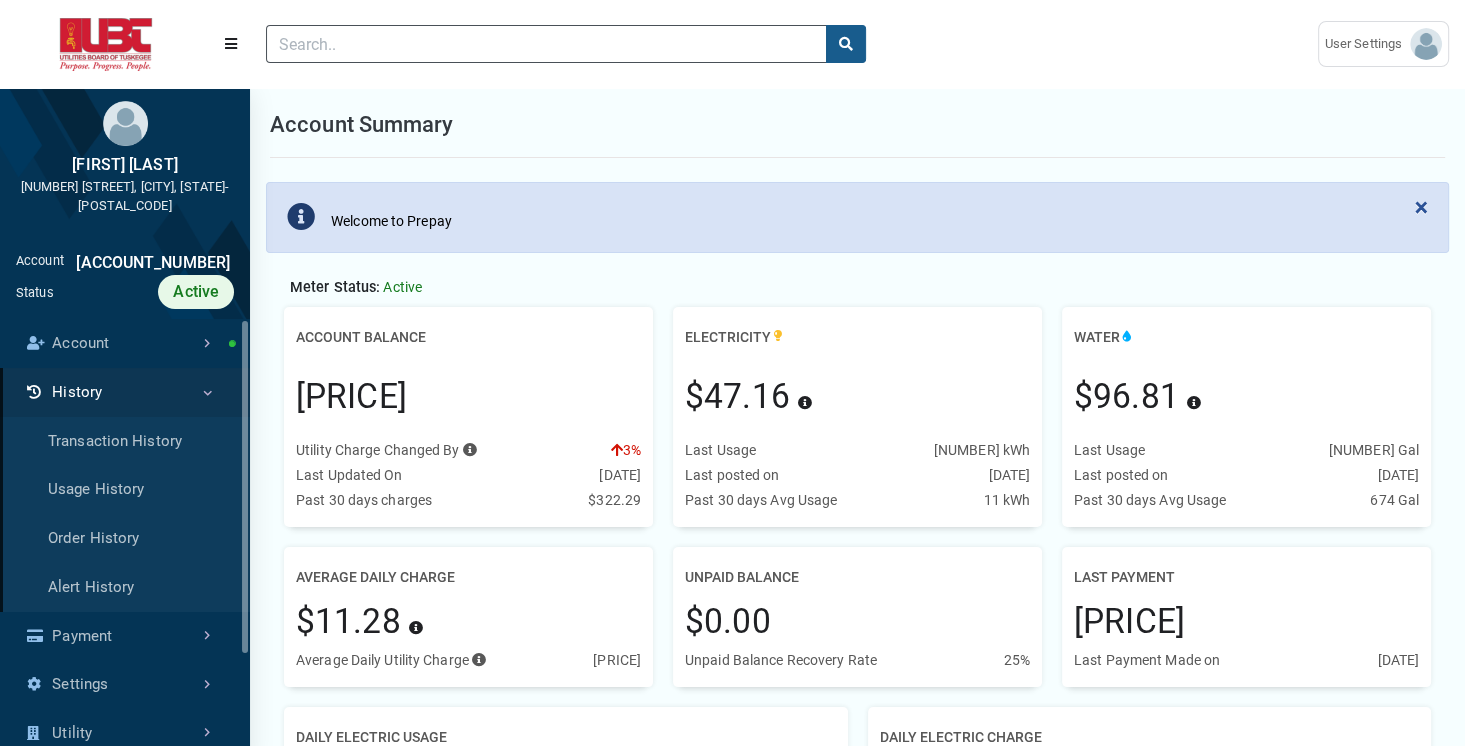 scroll, scrollTop: 9, scrollLeft: 0, axis: vertical 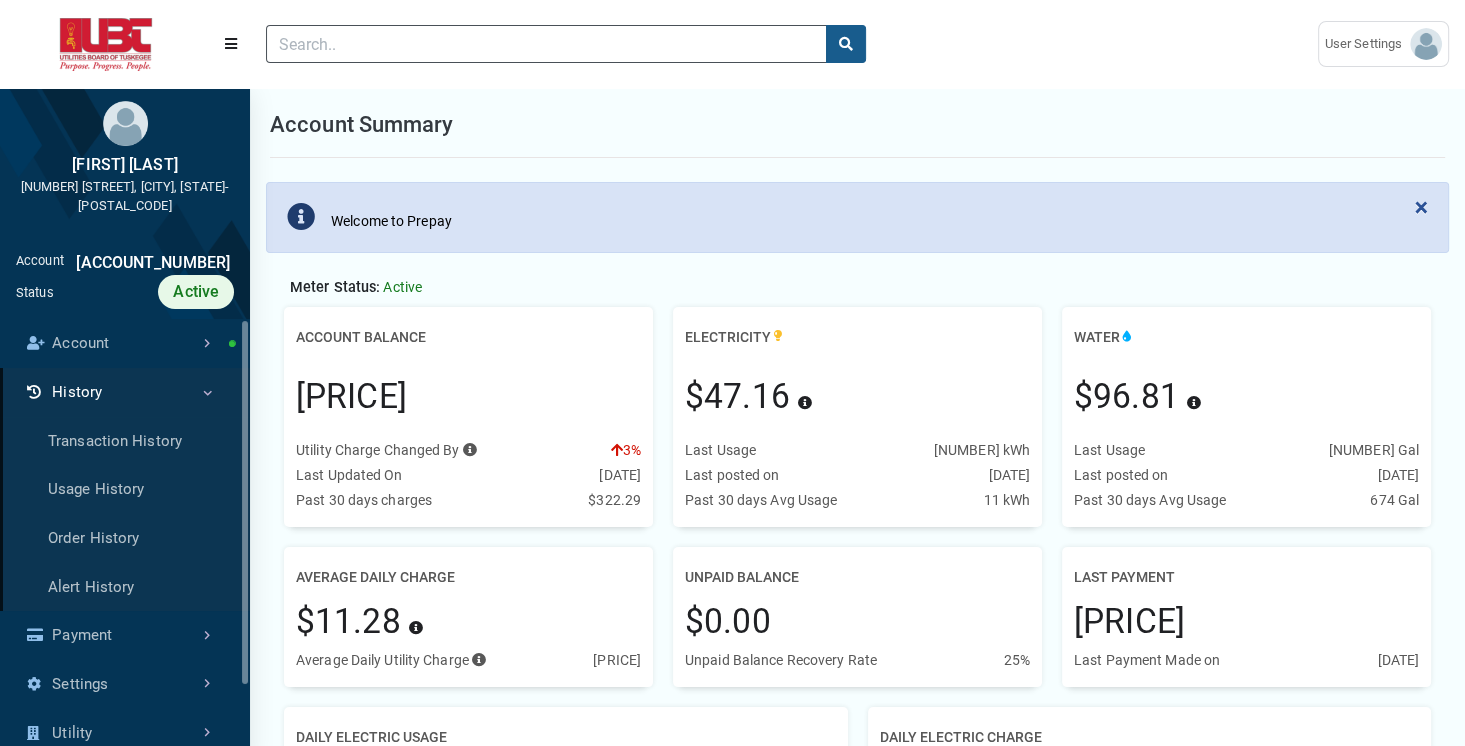 click on "History" at bounding box center [125, 392] 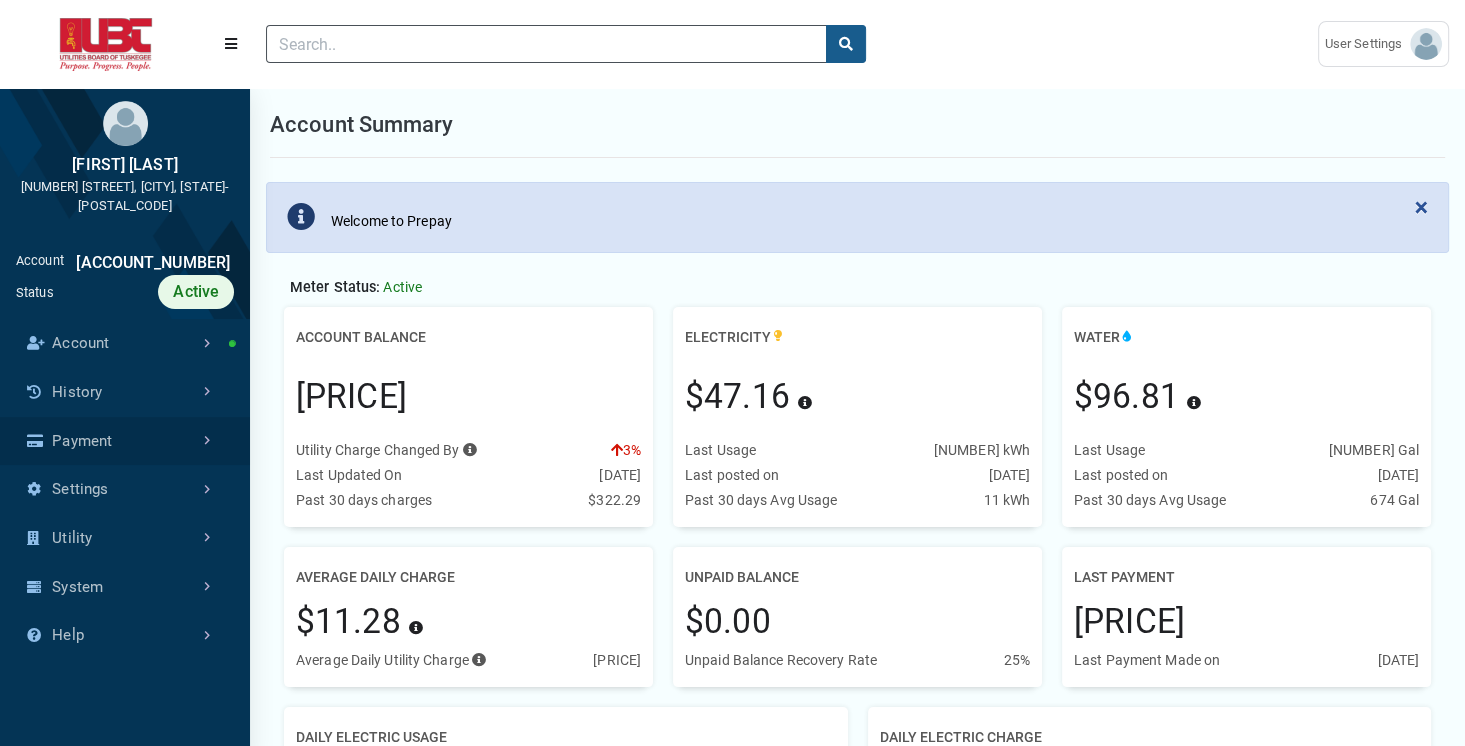 click on "Payment" at bounding box center (125, 441) 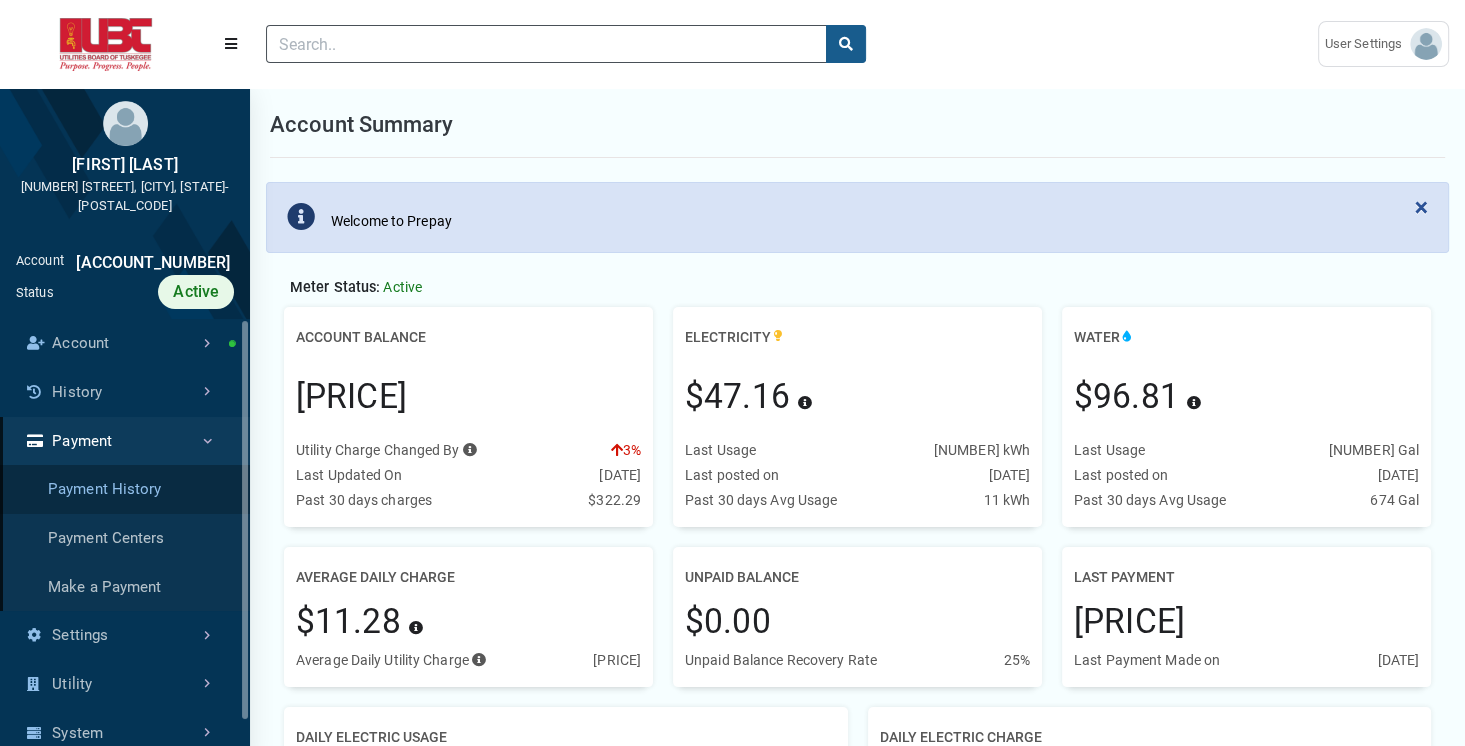 click on "Payment History" at bounding box center (125, 489) 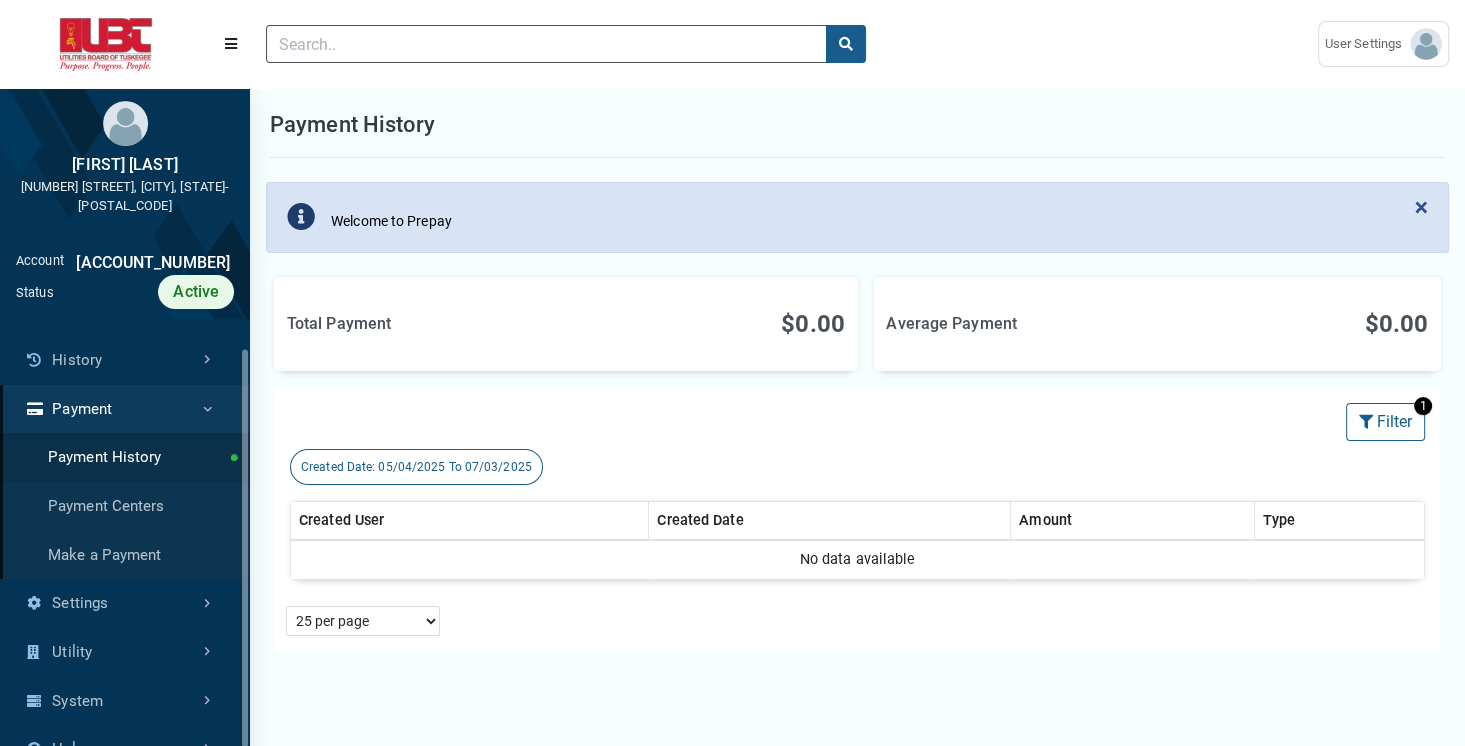 scroll, scrollTop: 43, scrollLeft: 0, axis: vertical 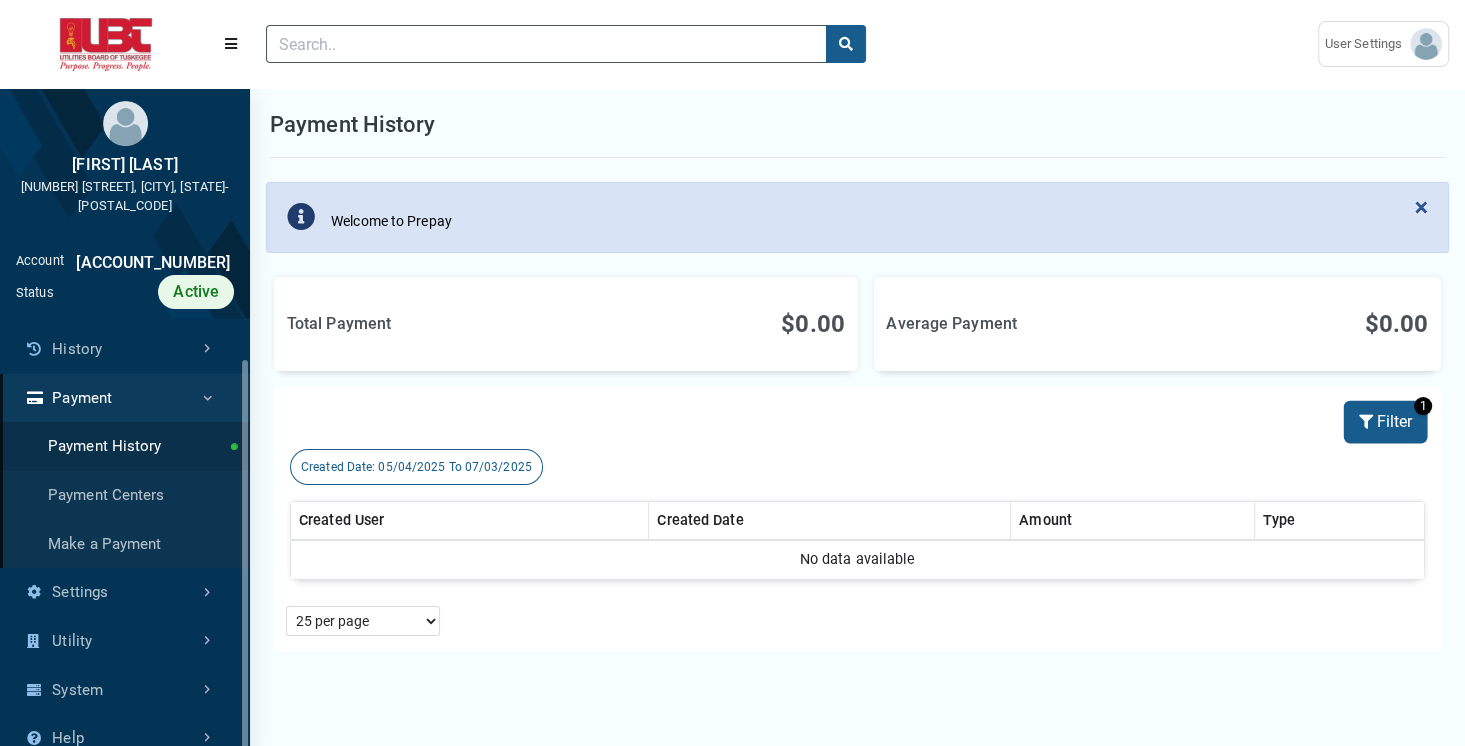 click on "Filter" at bounding box center (1385, 422) 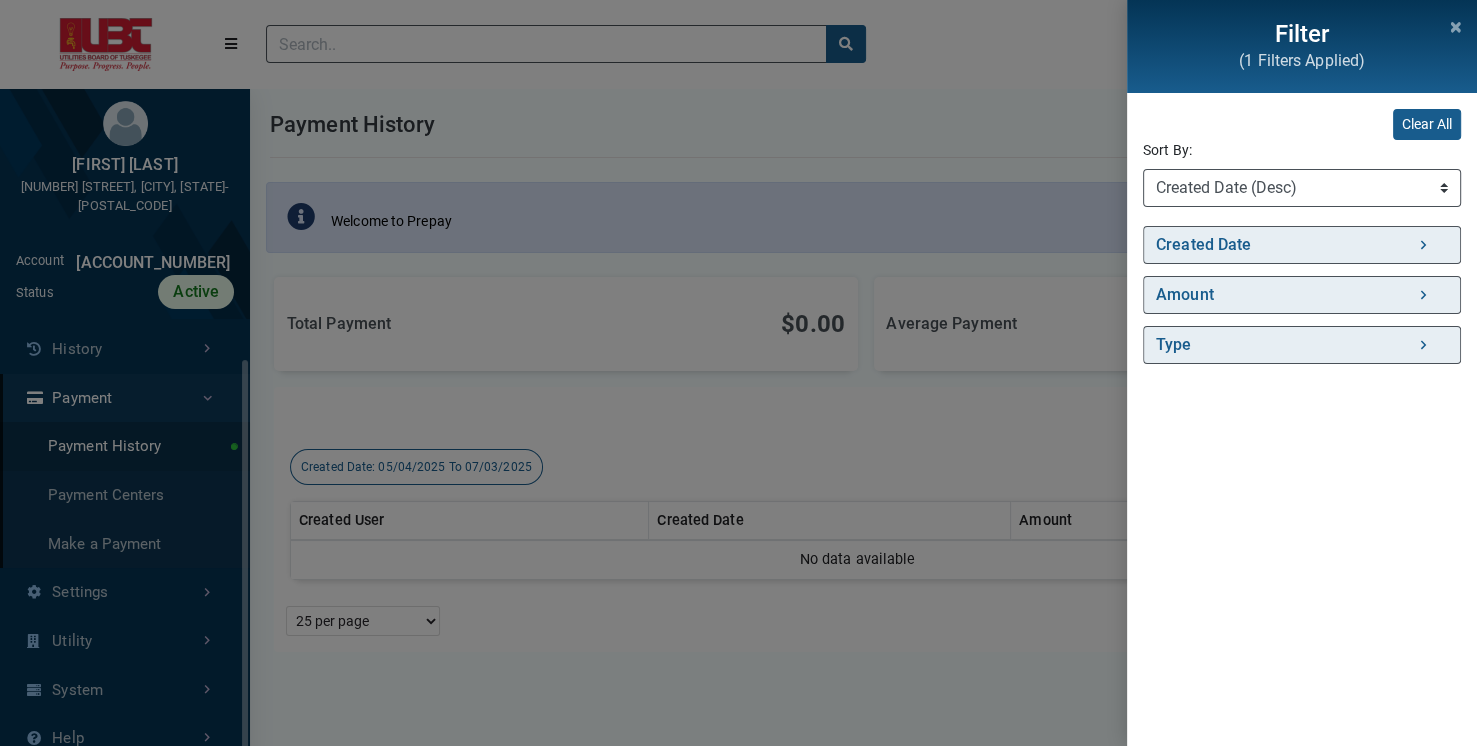 click on "Filter
(1 Filters Applied)
Clear All
Sort By:
Sort By
Created Date  (Asc)
Created Date  (Desc)
Amount  (Asc)
Amount  (Desc)
Created User  (Asc)
Created User  (Desc)
Type  (Asc)
Type  (Desc)
Created Date" at bounding box center [738, 373] 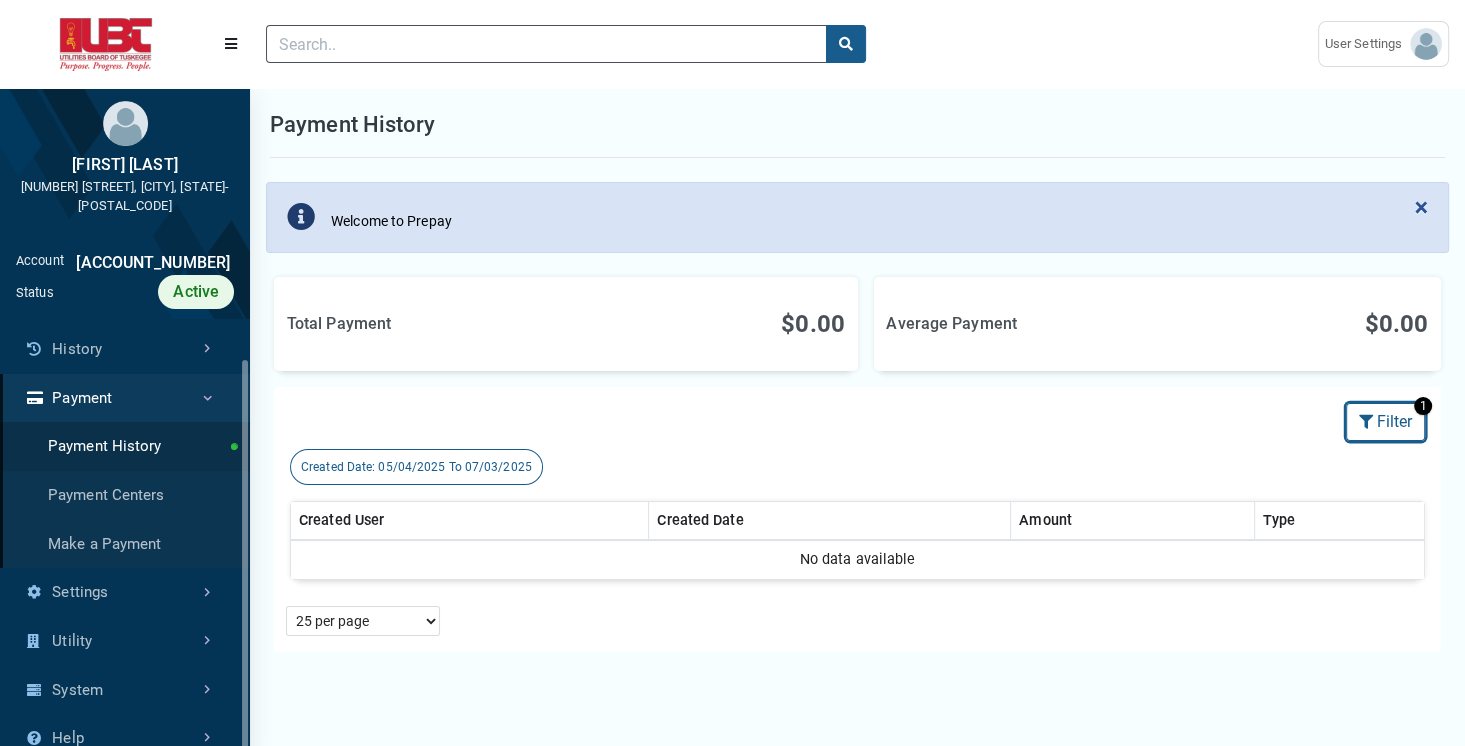 type 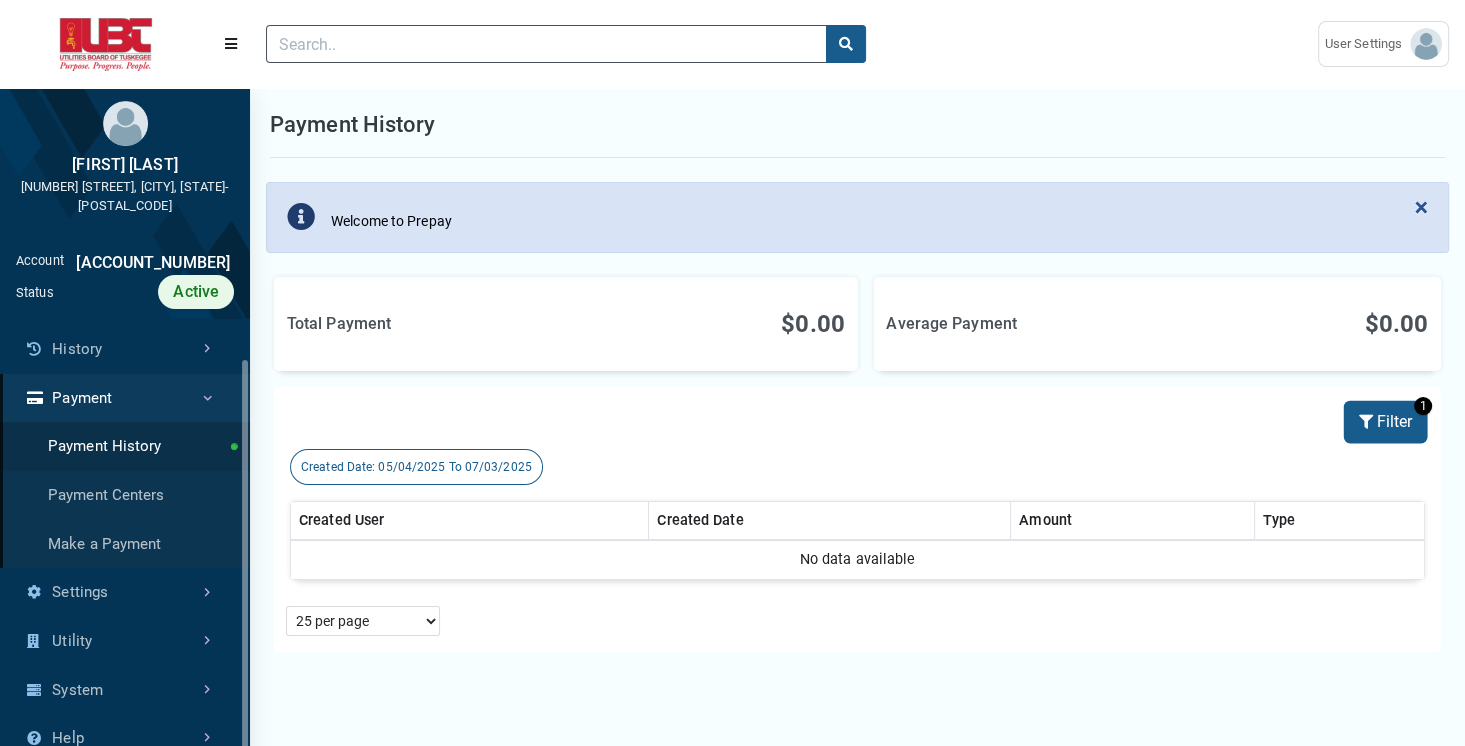 click on "Filter" at bounding box center (1385, 422) 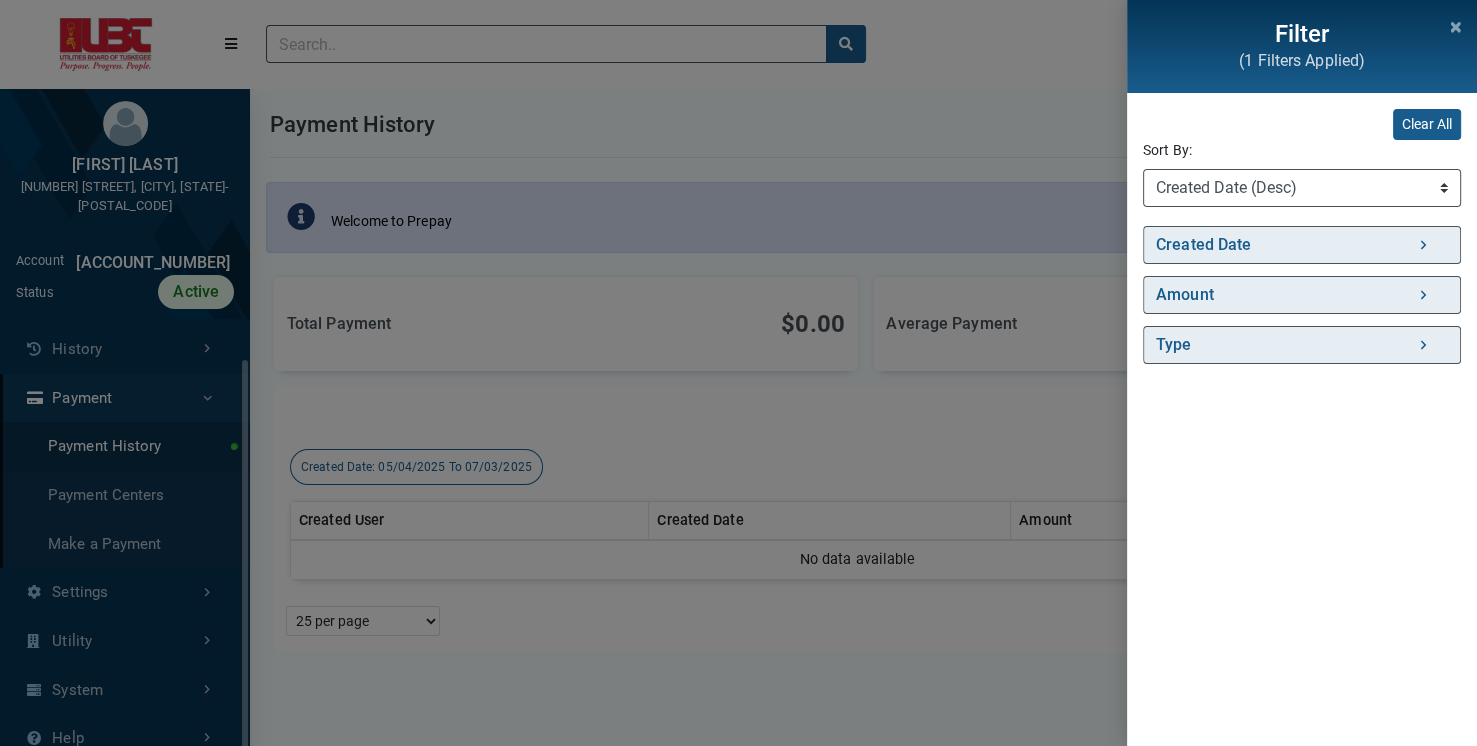 click on "Filter
(1 Filters Applied)
Clear All
Sort By:
Sort By
Created Date  (Asc)
Created Date  (Desc)
Amount  (Asc)
Amount  (Desc)
Created User  (Asc)
Created User  (Desc)
Type  (Asc)
Type  (Desc)
Created Date" at bounding box center [738, 373] 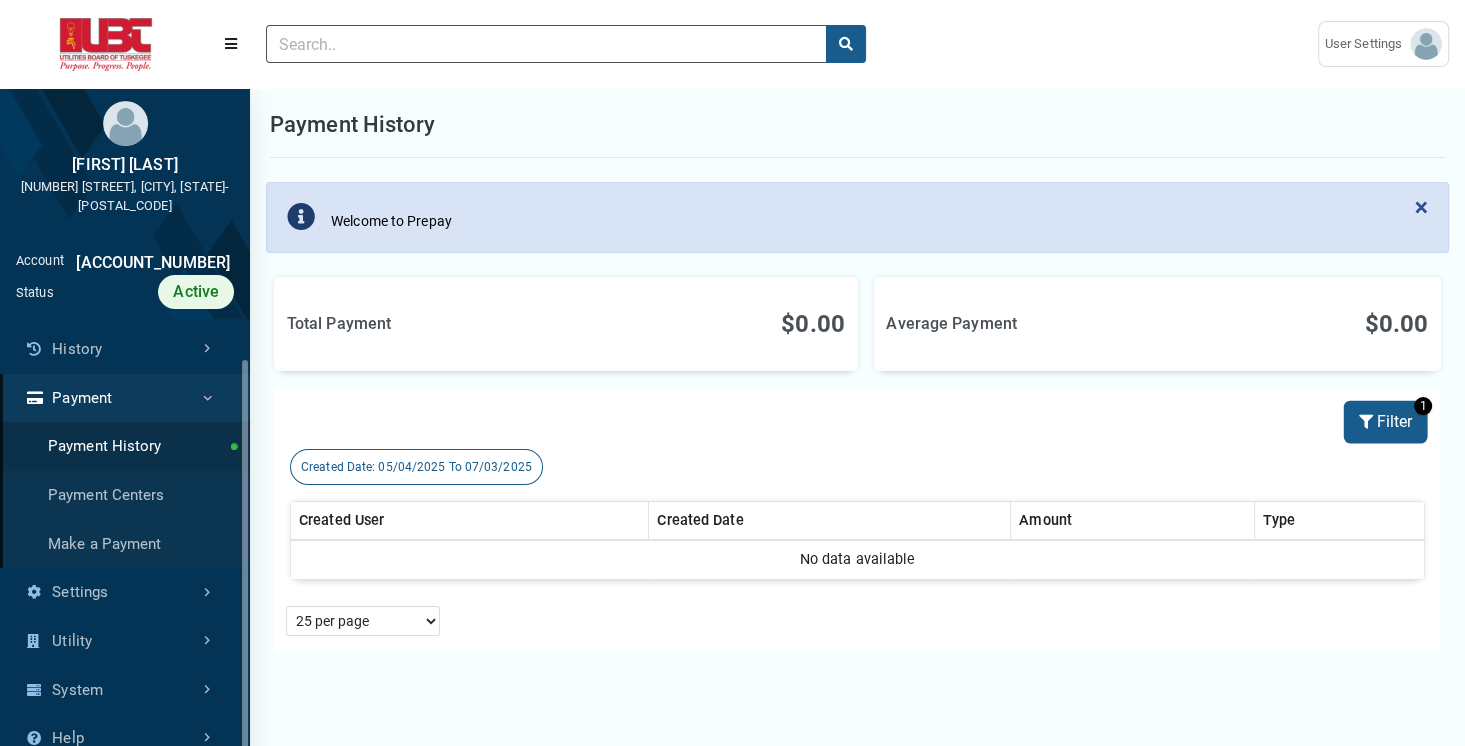 click at bounding box center [1368, 422] 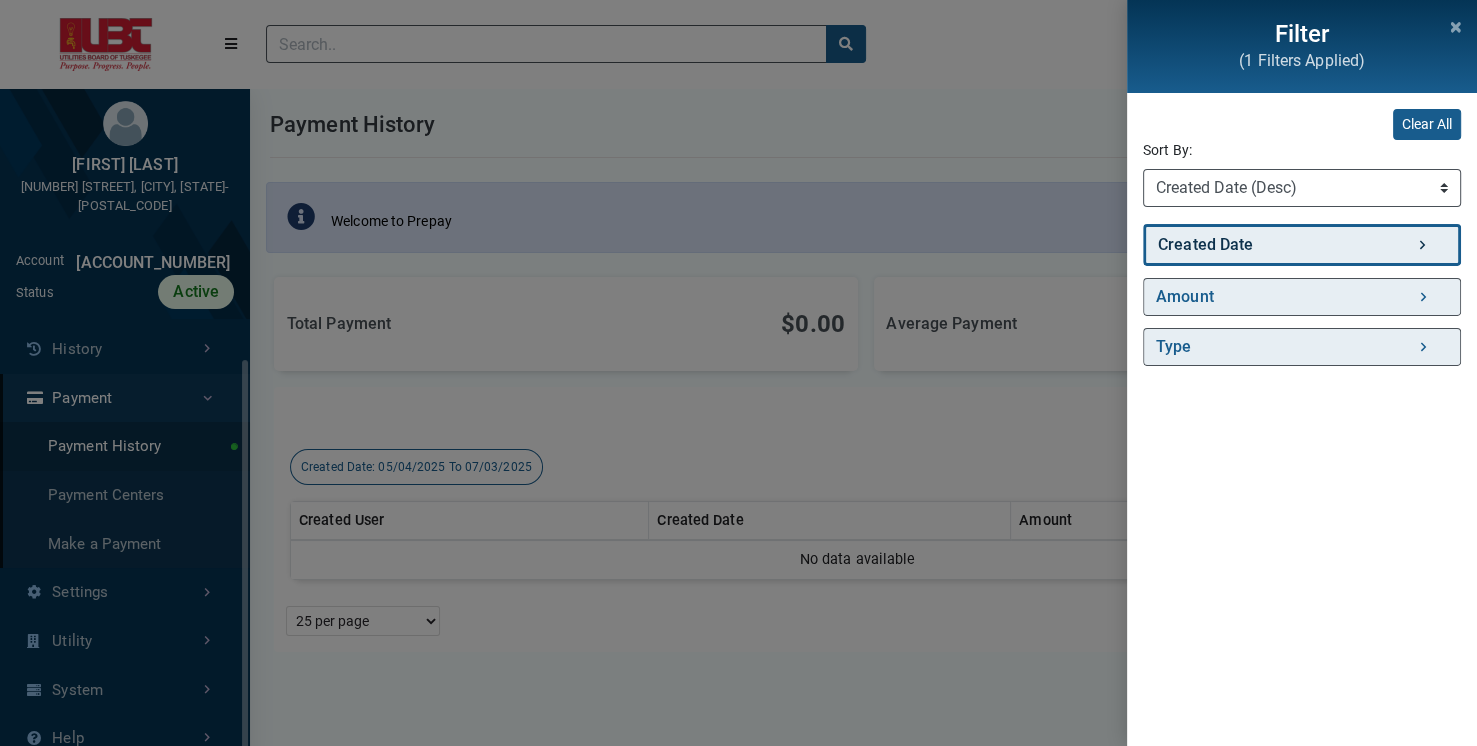 click on "Created Date" at bounding box center (1302, 245) 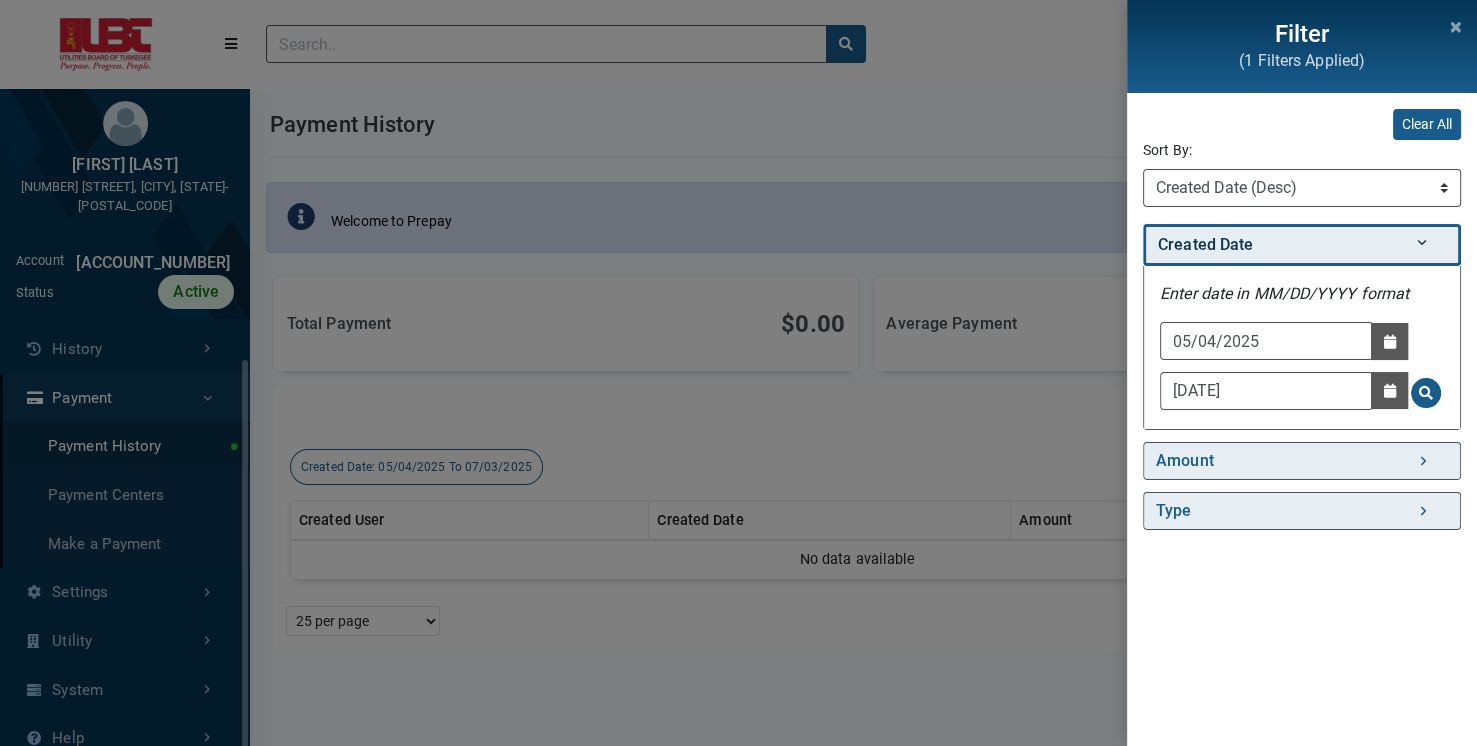 click on "Created Date" at bounding box center [1302, 245] 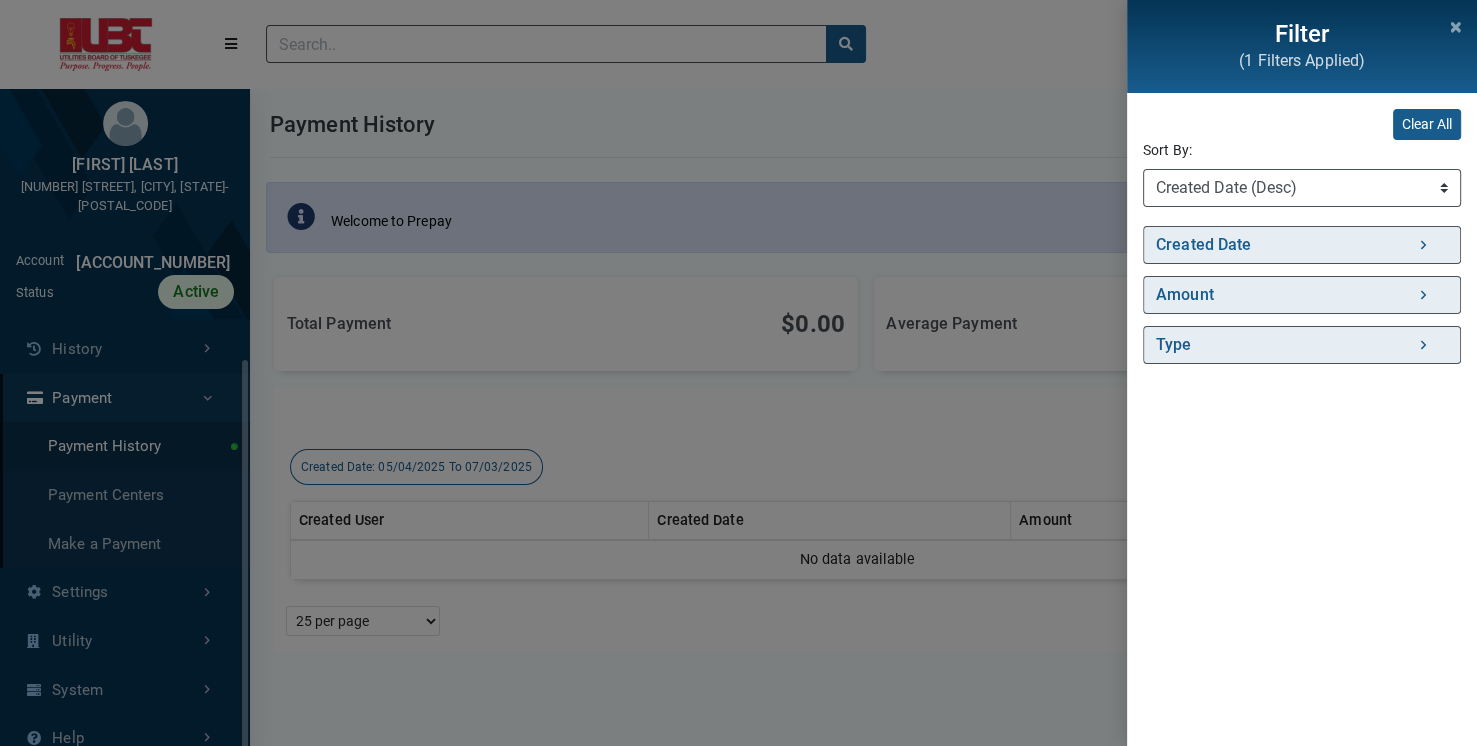click on "Filter
(1 Filters Applied)
Clear All
Sort By:
Sort By
Created Date  (Asc)
Created Date  (Desc)
Amount  (Asc)
Amount  (Desc)
Created User  (Asc)
Created User  (Desc)
Type  (Asc)
Type  (Desc)
Created Date" at bounding box center (738, 373) 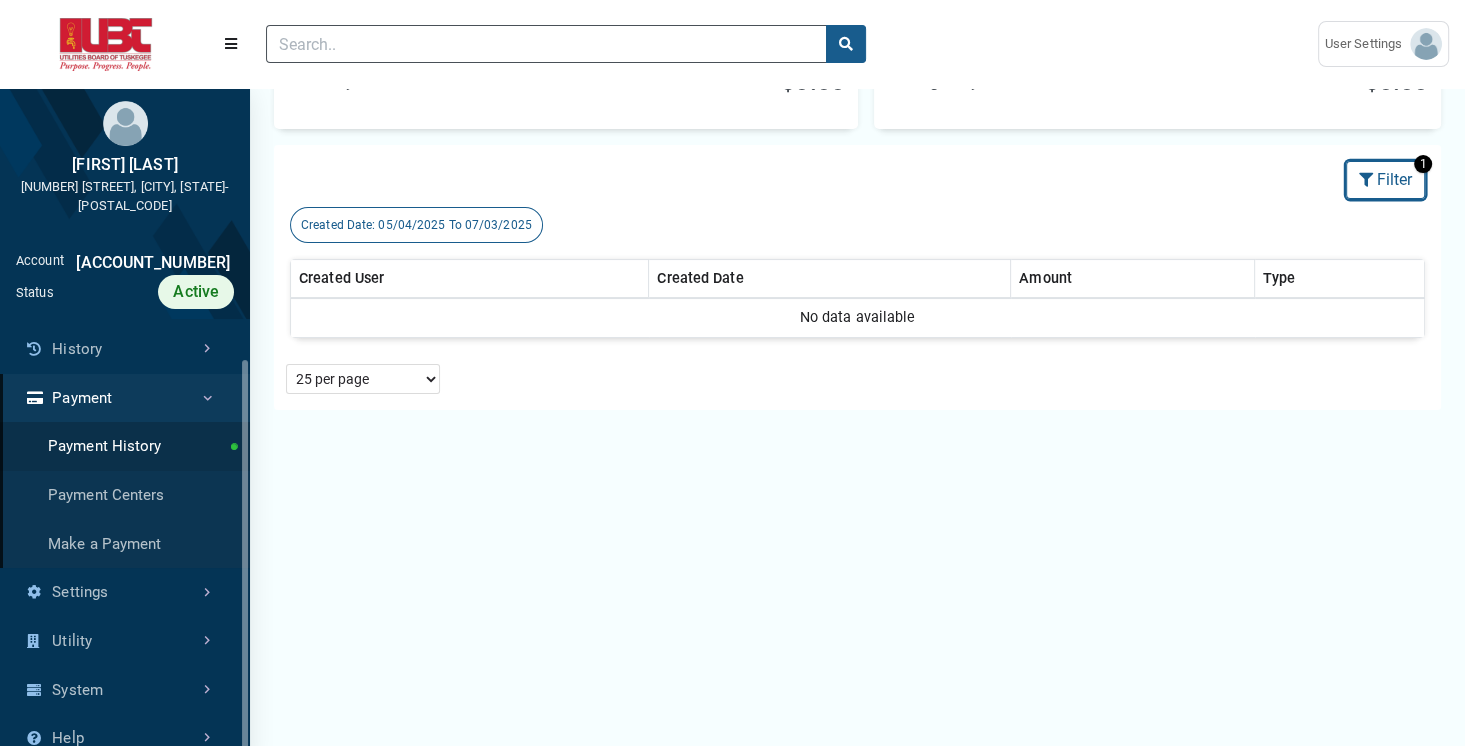 scroll, scrollTop: 9, scrollLeft: 0, axis: vertical 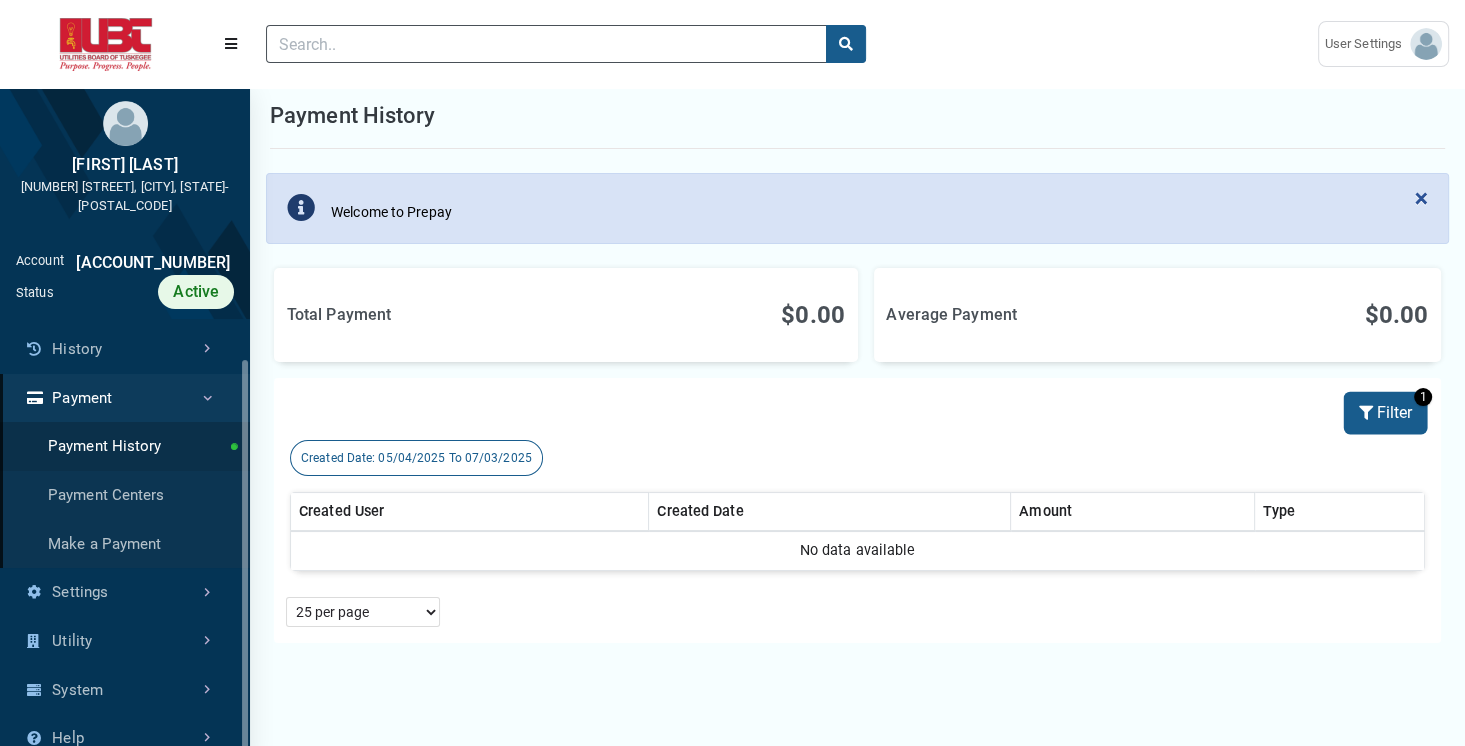 click on "Filter" at bounding box center [1385, 413] 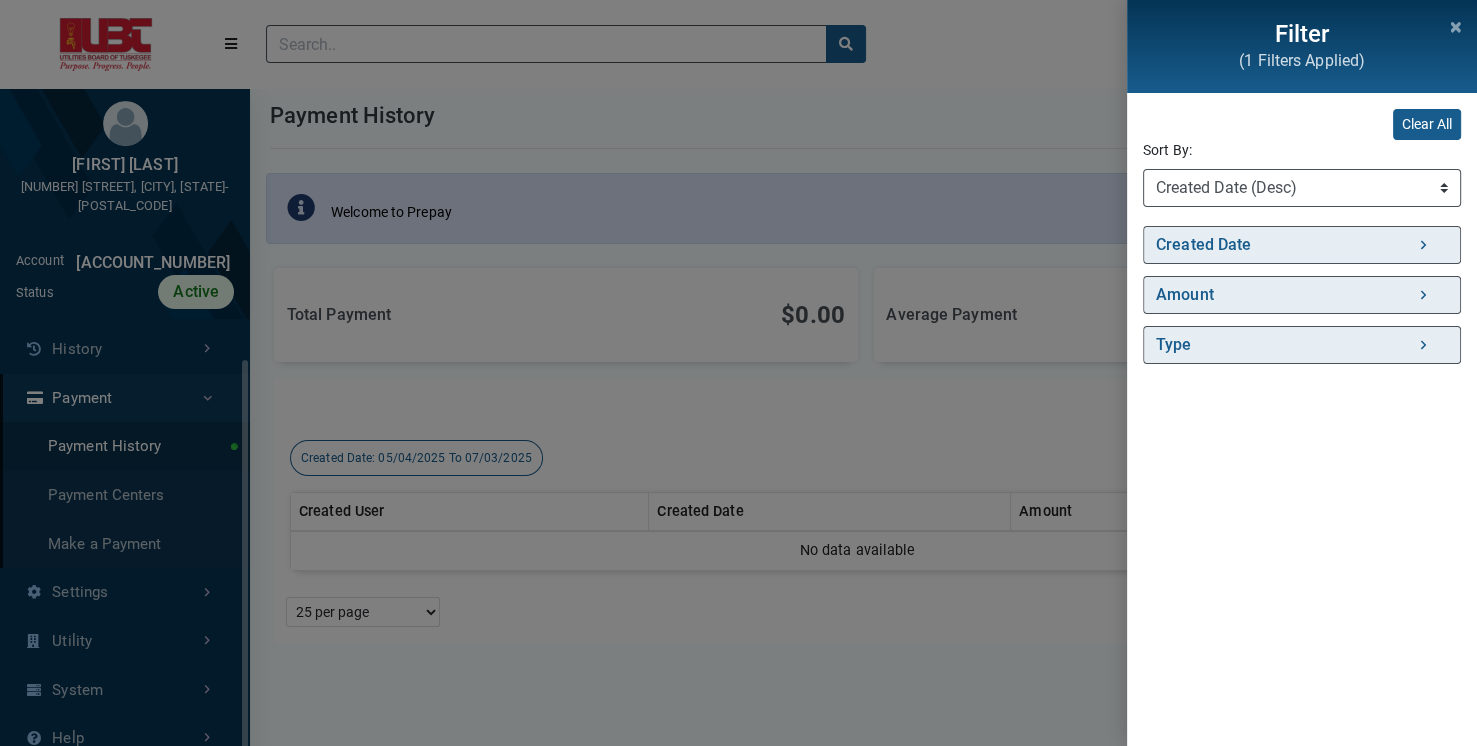 click on "Filter
(1 Filters Applied)
Clear All
Sort By:
Sort By
Created Date  (Asc)
Created Date  (Desc)
Amount  (Asc)
Amount  (Desc)
Created User  (Asc)
Created User  (Desc)
Type  (Asc)
Type  (Desc)
Created Date" at bounding box center (738, 373) 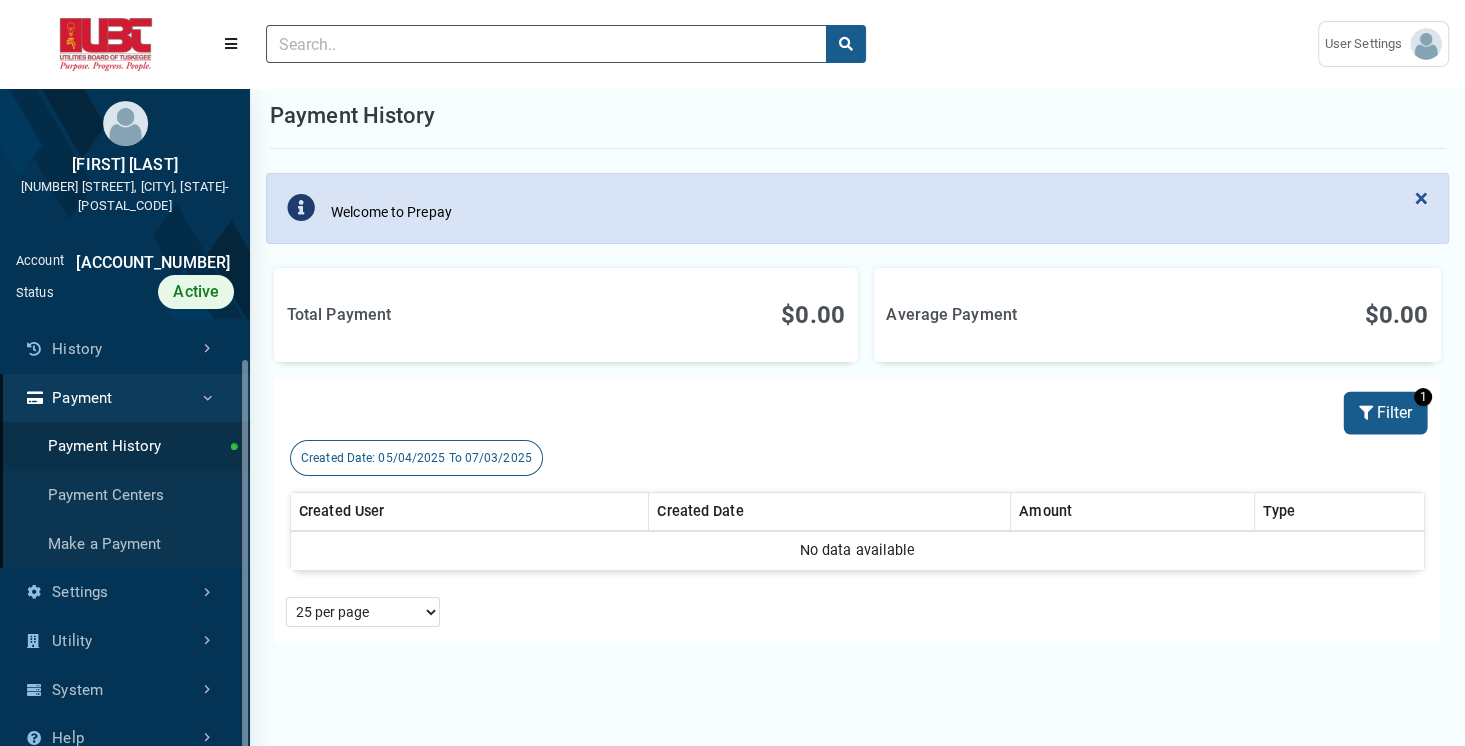 click on "Filter" at bounding box center [1385, 413] 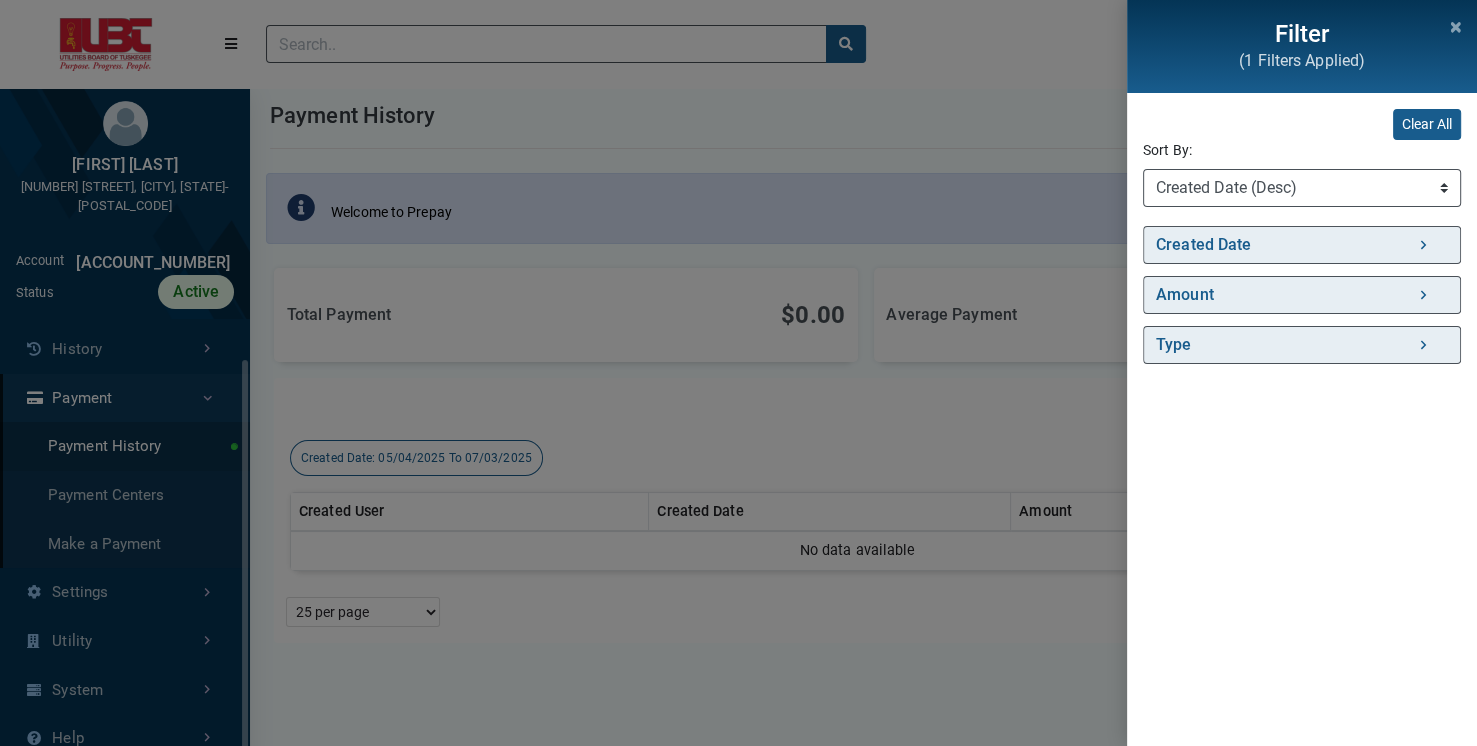 click on "Filter
(1 Filters Applied)
Clear All
Sort By:
Sort By
Created Date  (Asc)
Created Date  (Desc)
Amount  (Asc)
Amount  (Desc)
Created User  (Asc)
Created User  (Desc)
Type  (Asc)
Type  (Desc)
Created Date" at bounding box center [738, 373] 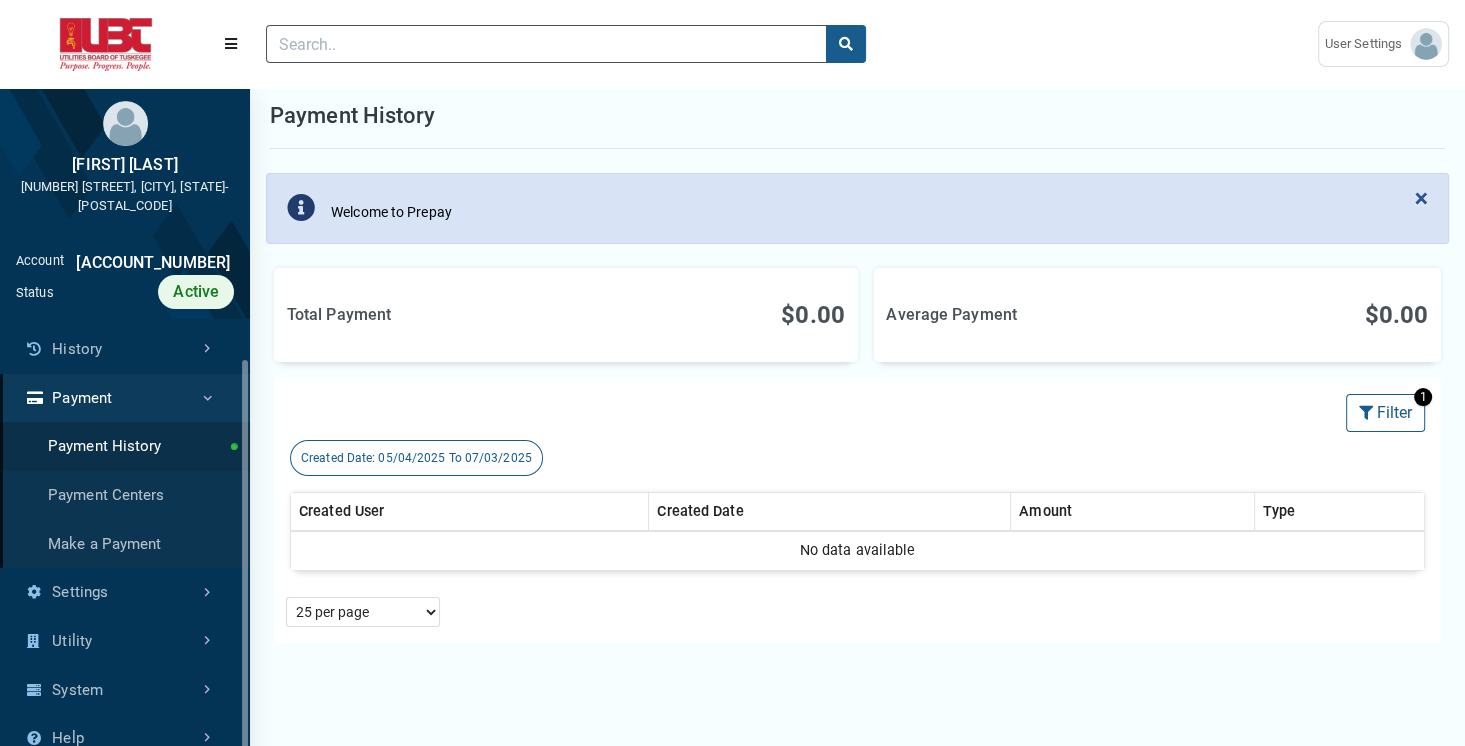 drag, startPoint x: 301, startPoint y: 510, endPoint x: 1236, endPoint y: 536, distance: 935.36145 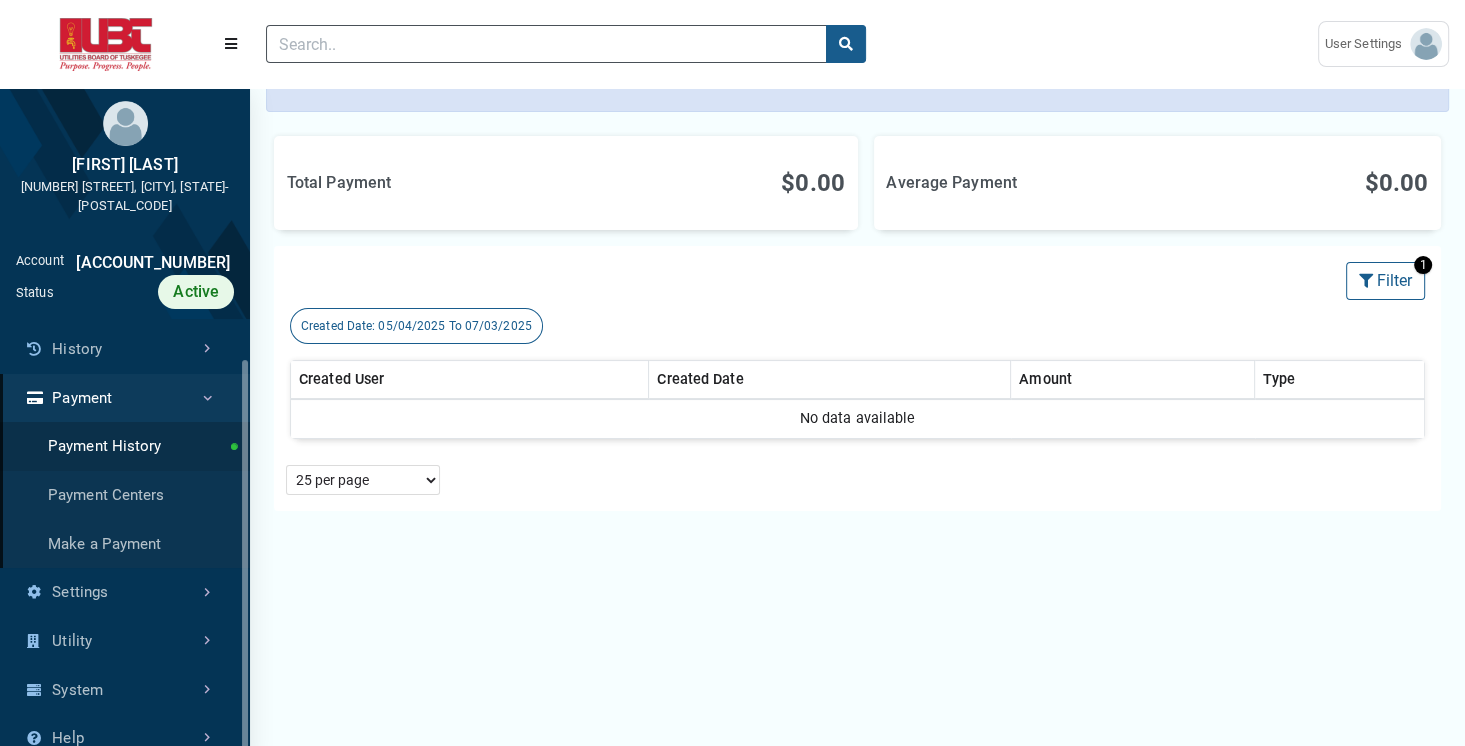 scroll, scrollTop: 140, scrollLeft: 0, axis: vertical 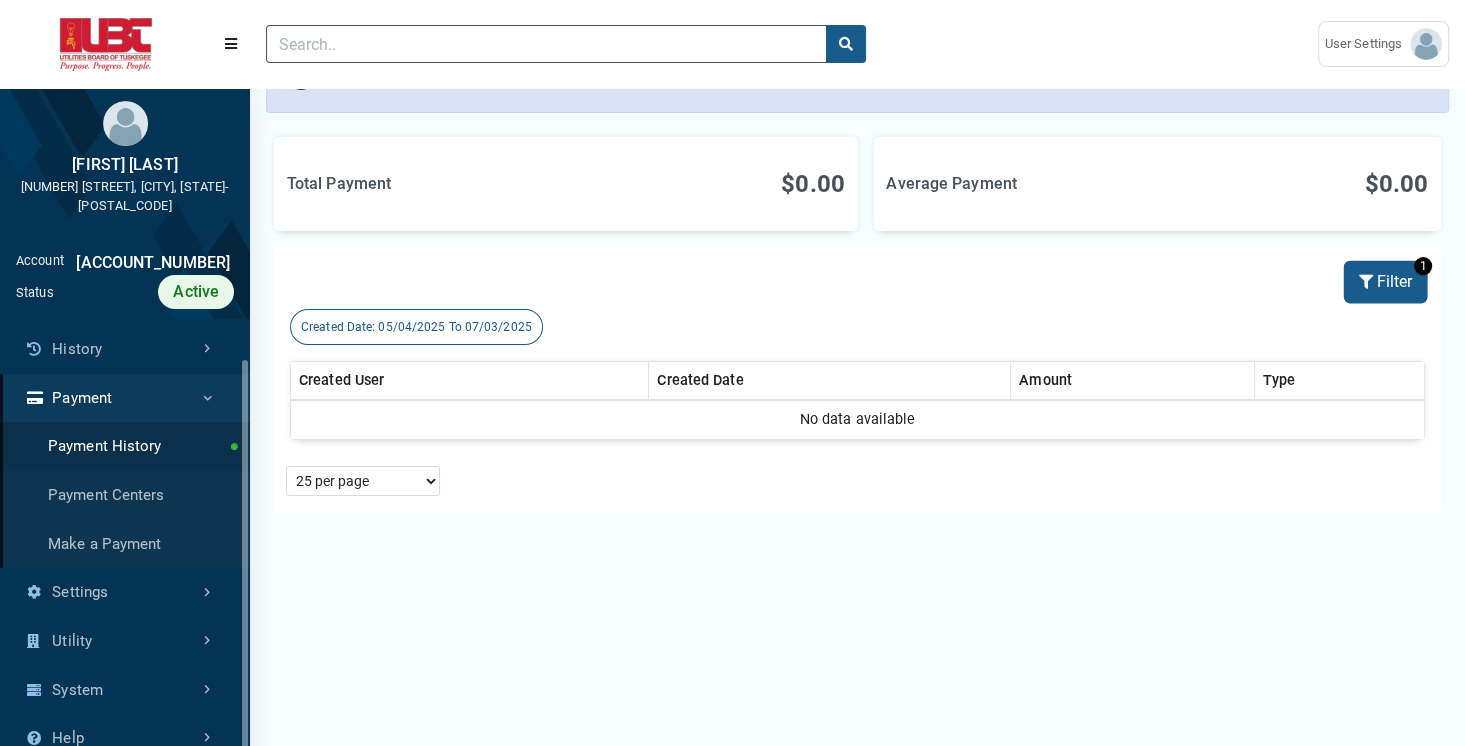 click on "Filter" at bounding box center [1385, 282] 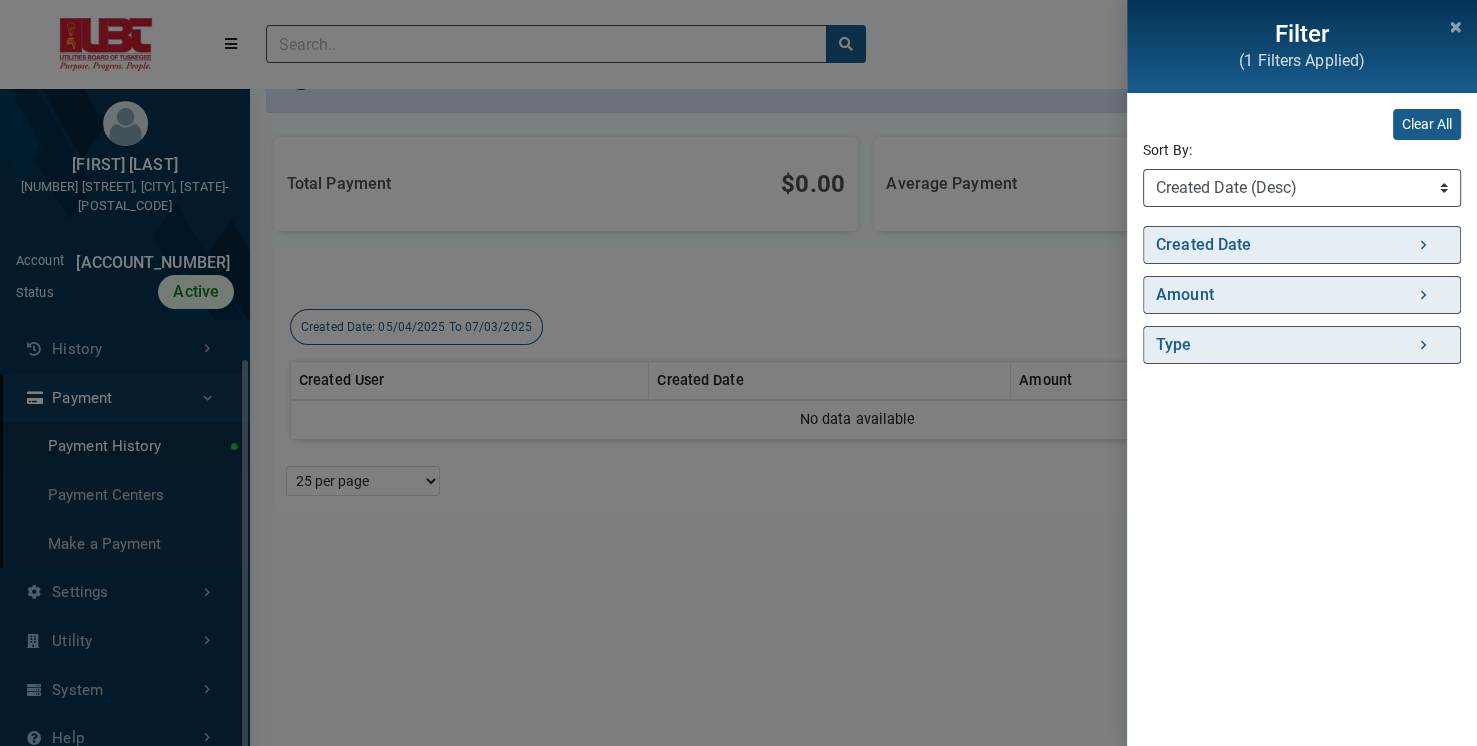 click on "Filter
(1 Filters Applied)
Clear All
Sort By:
Sort By
Created Date  (Asc)
Created Date  (Desc)
Amount  (Asc)
Amount  (Desc)
Created User  (Asc)
Created User  (Desc)
Type  (Asc)
Type  (Desc)
Created Date" at bounding box center [738, 373] 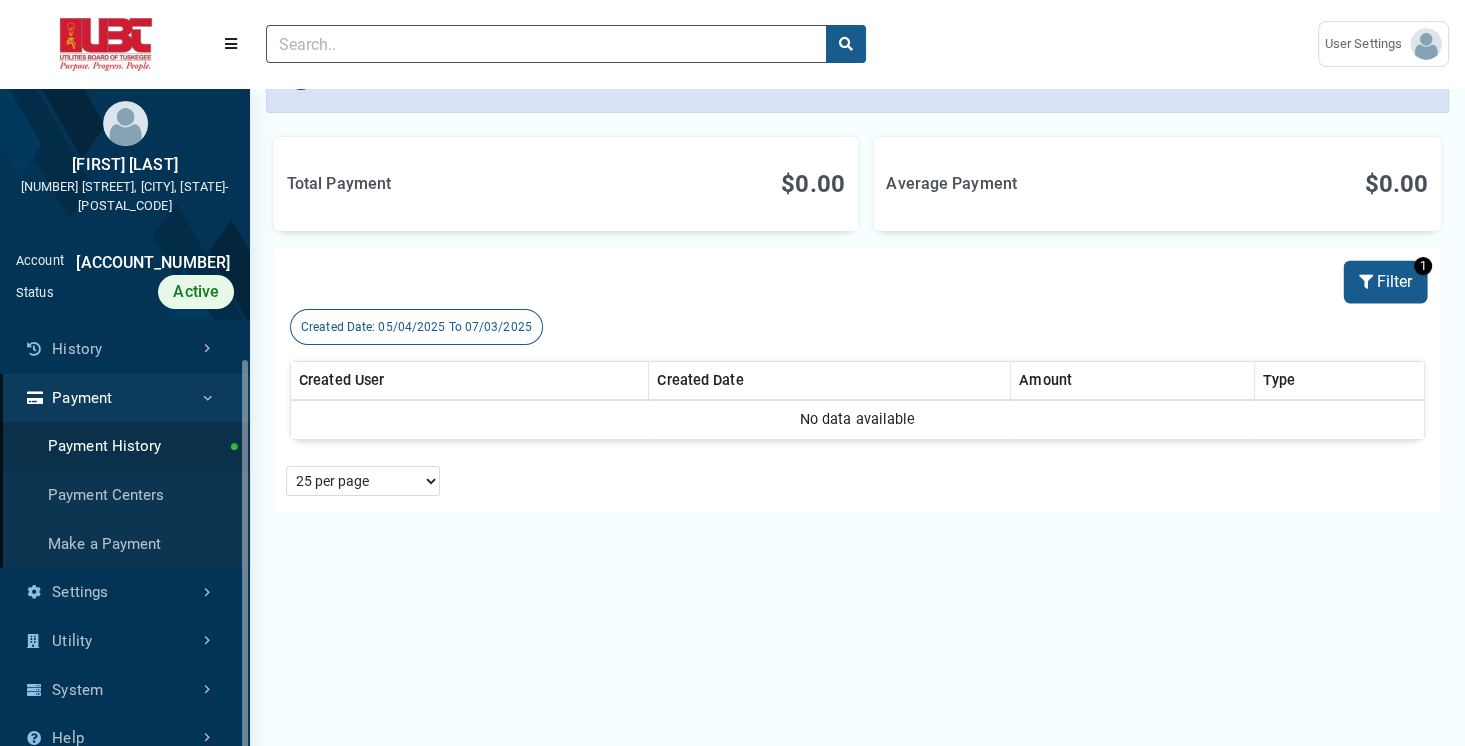 click on "Filter" at bounding box center [1385, 282] 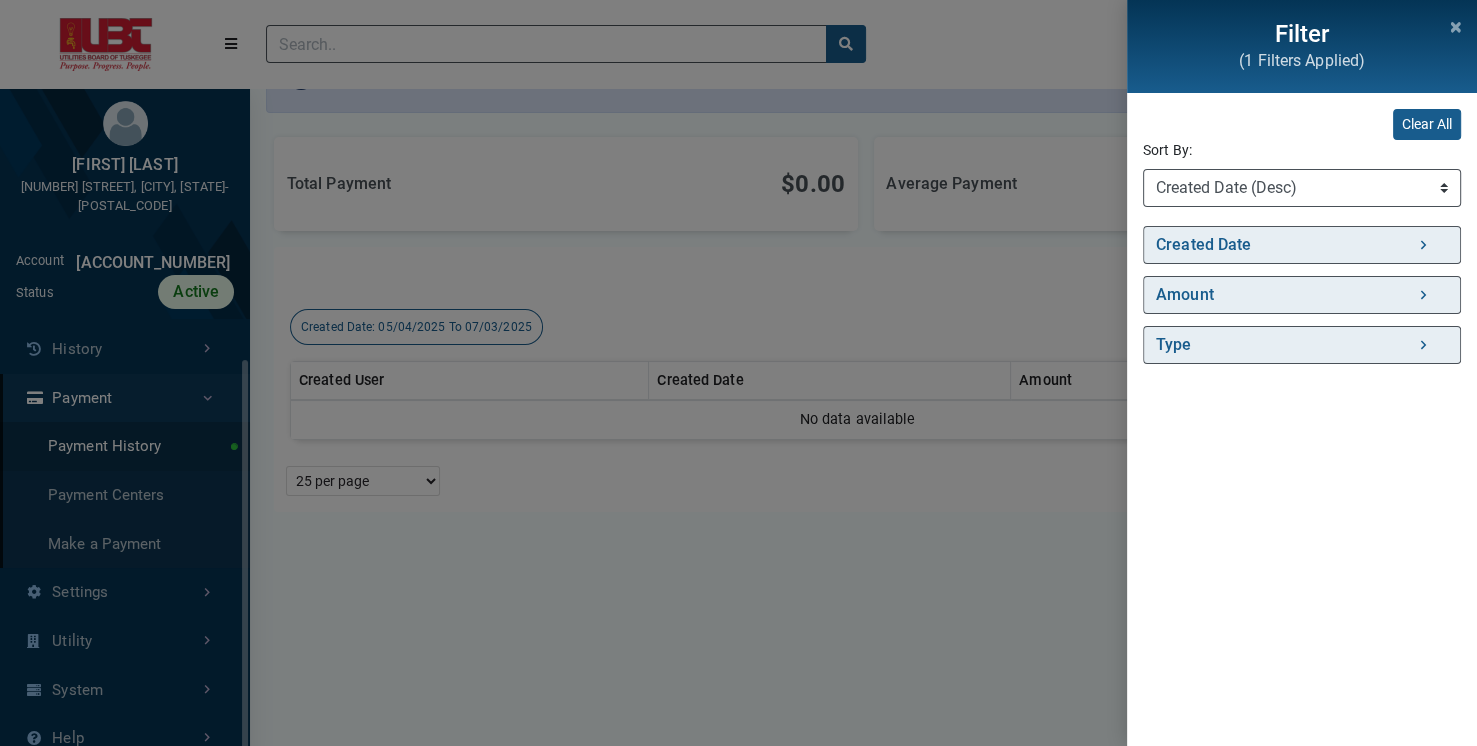 click on "Filter
(1 Filters Applied)
Clear All
Sort By:
Sort By
Created Date  (Asc)
Created Date  (Desc)
Amount  (Asc)
Amount  (Desc)
Created User  (Asc)
Created User  (Desc)
Type  (Asc)
Type  (Desc)
Created Date" at bounding box center (738, 373) 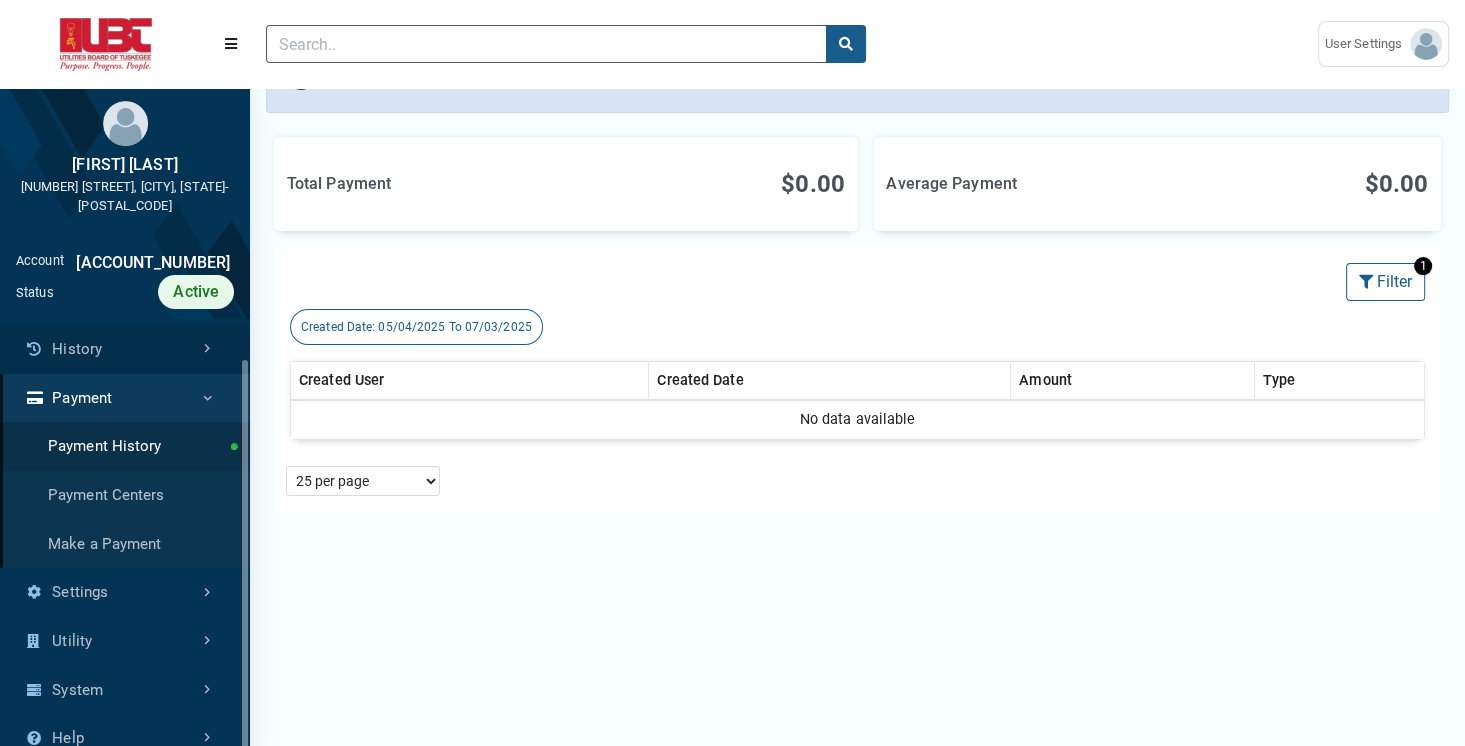 click on "History" at bounding box center (125, 349) 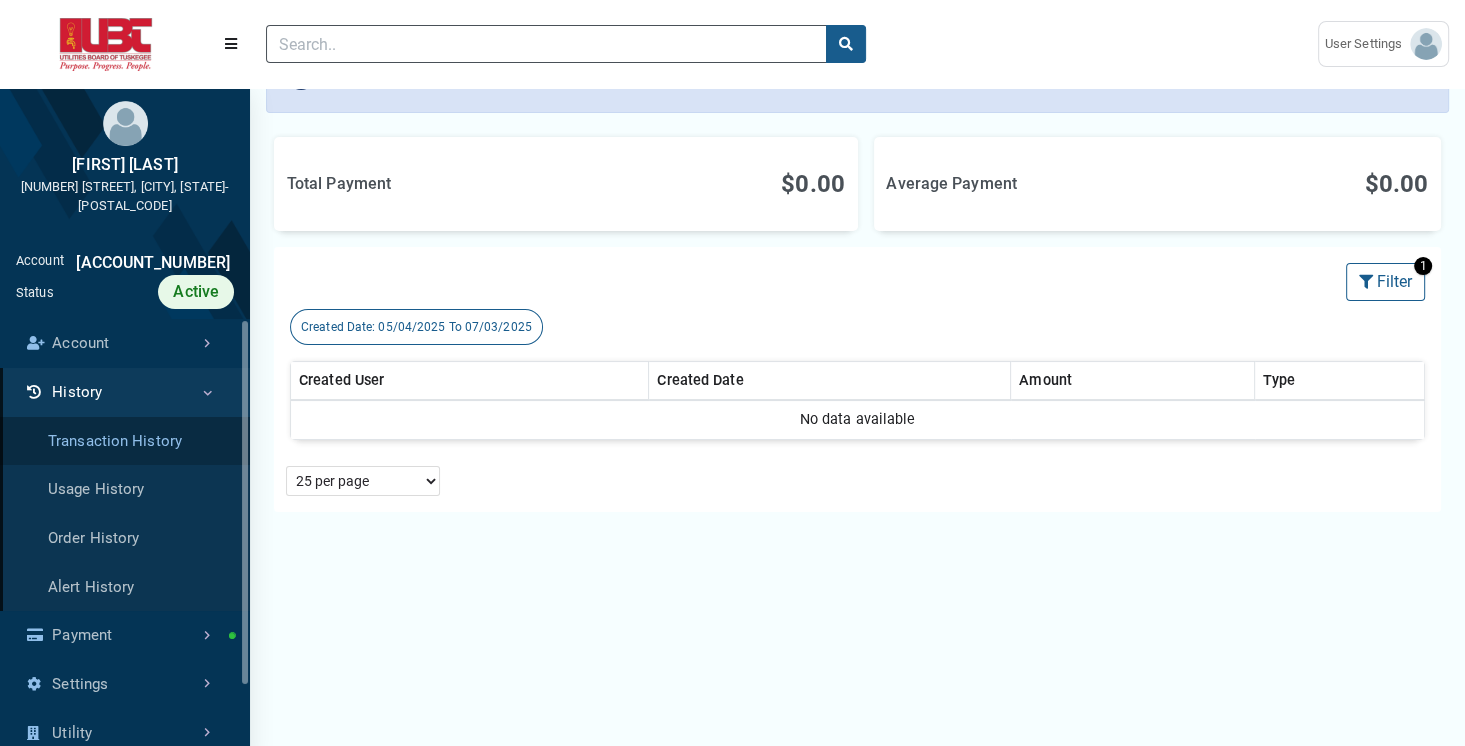 click on "Transaction History" at bounding box center [125, 441] 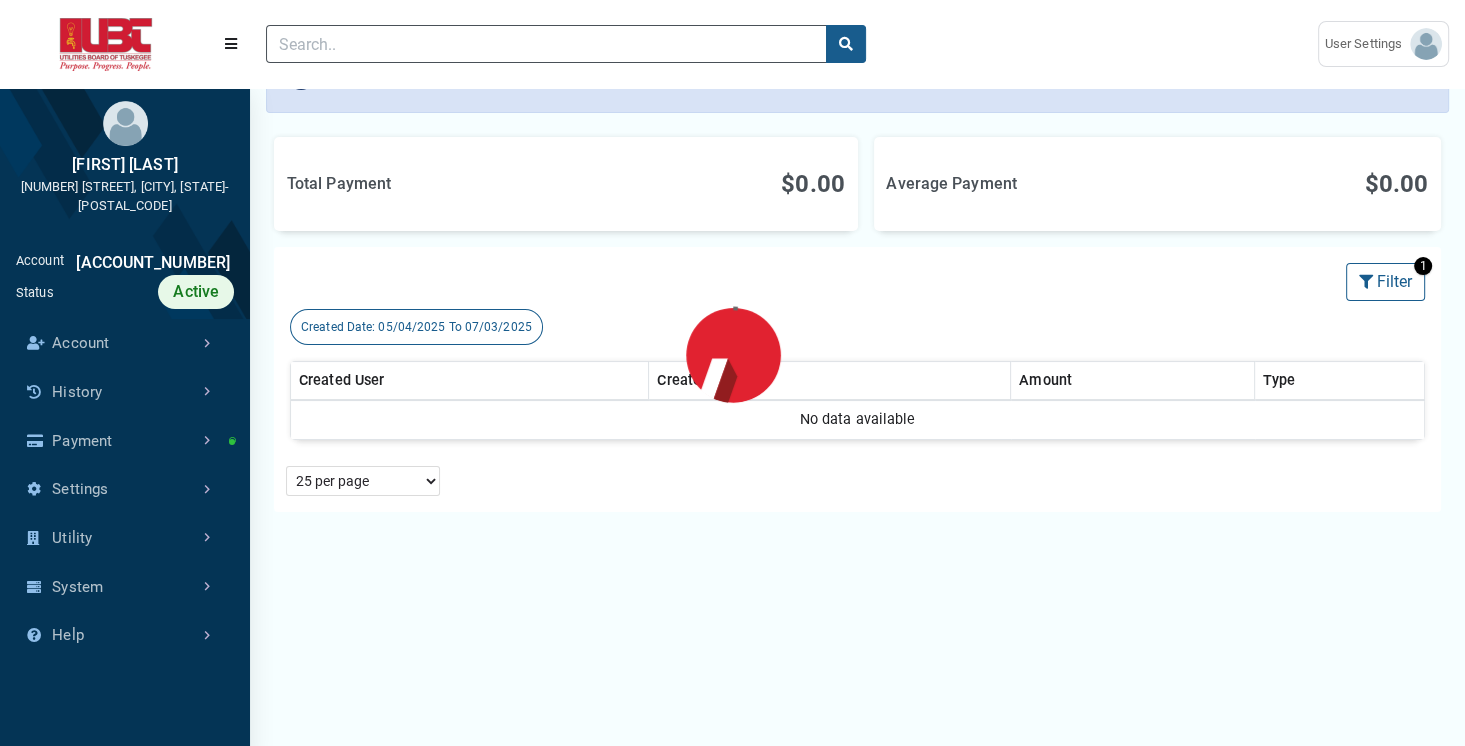 scroll, scrollTop: 0, scrollLeft: 0, axis: both 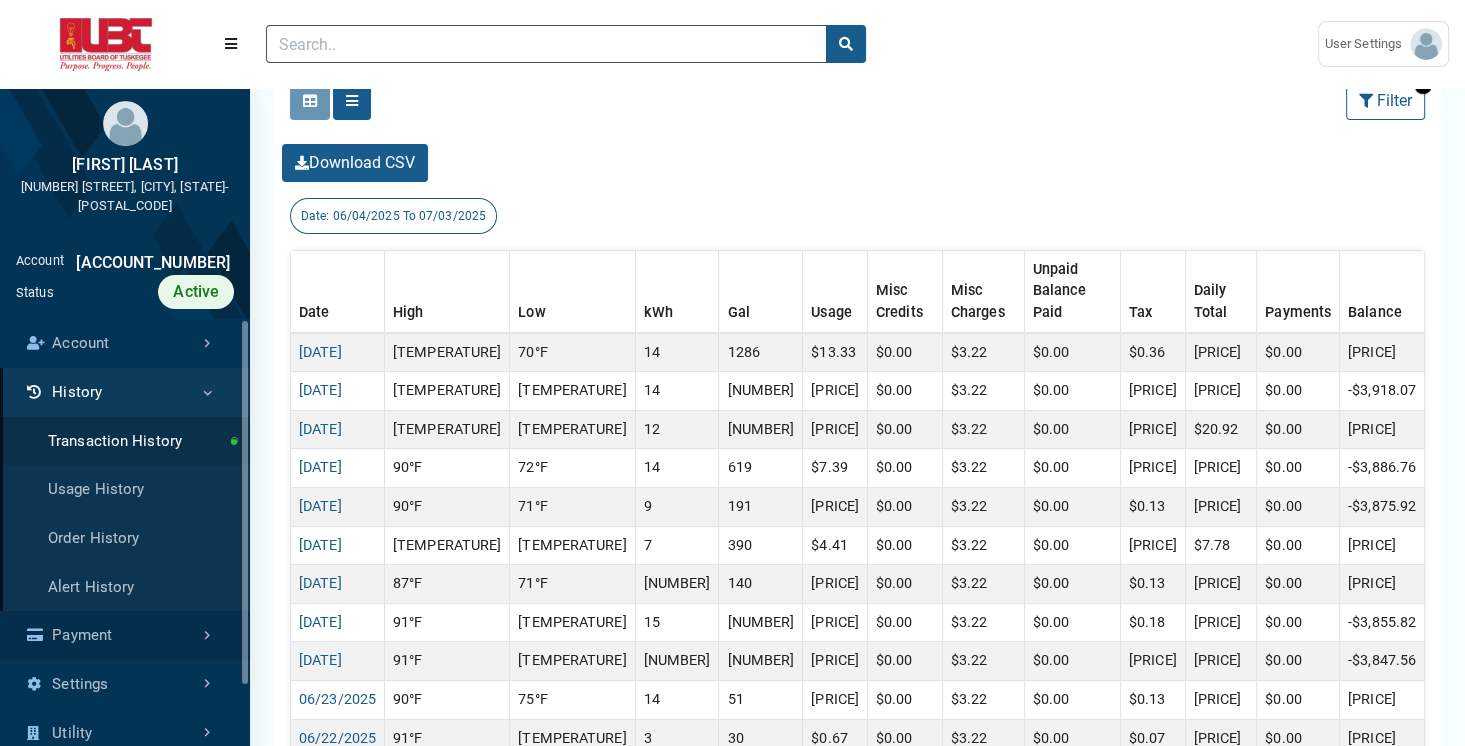 click on "Payment" at bounding box center (125, 635) 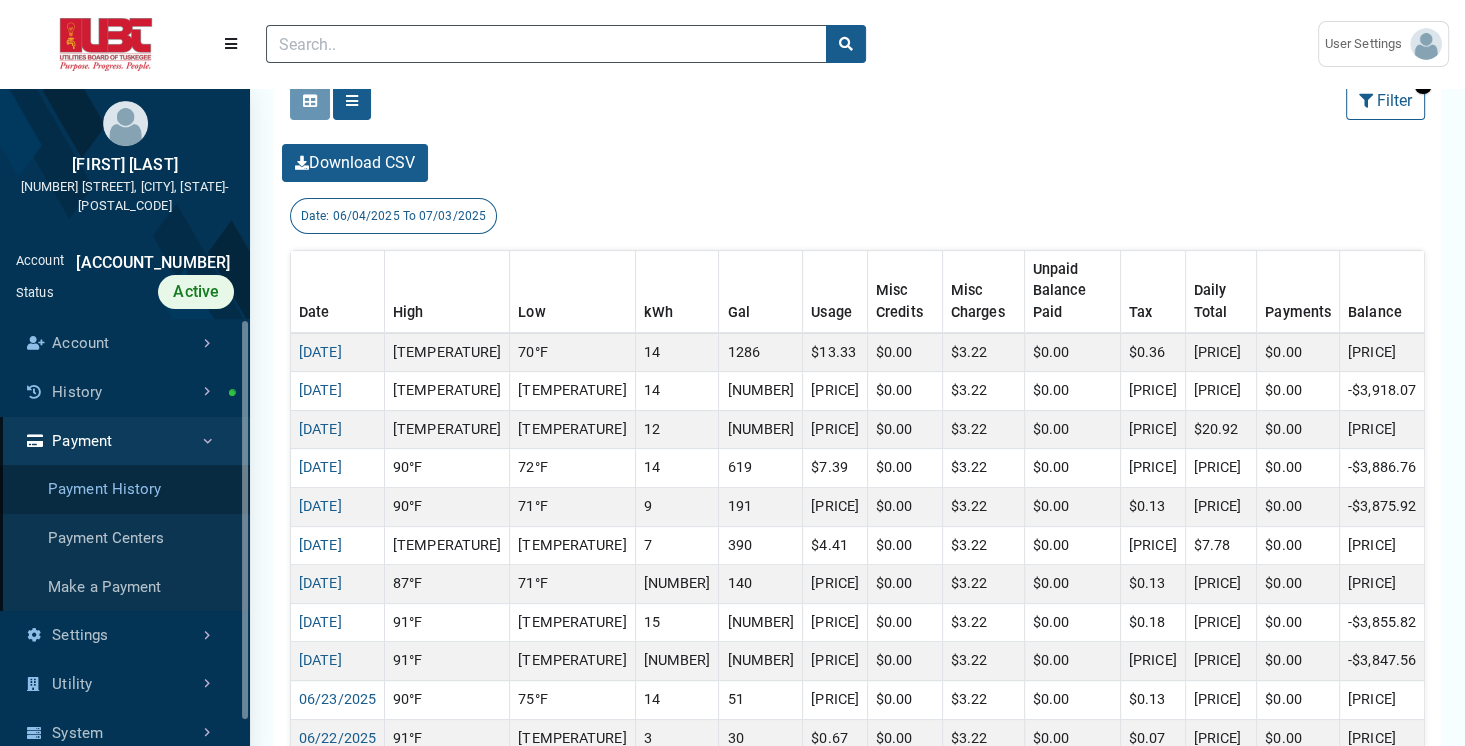 click on "Payment History" at bounding box center (125, 489) 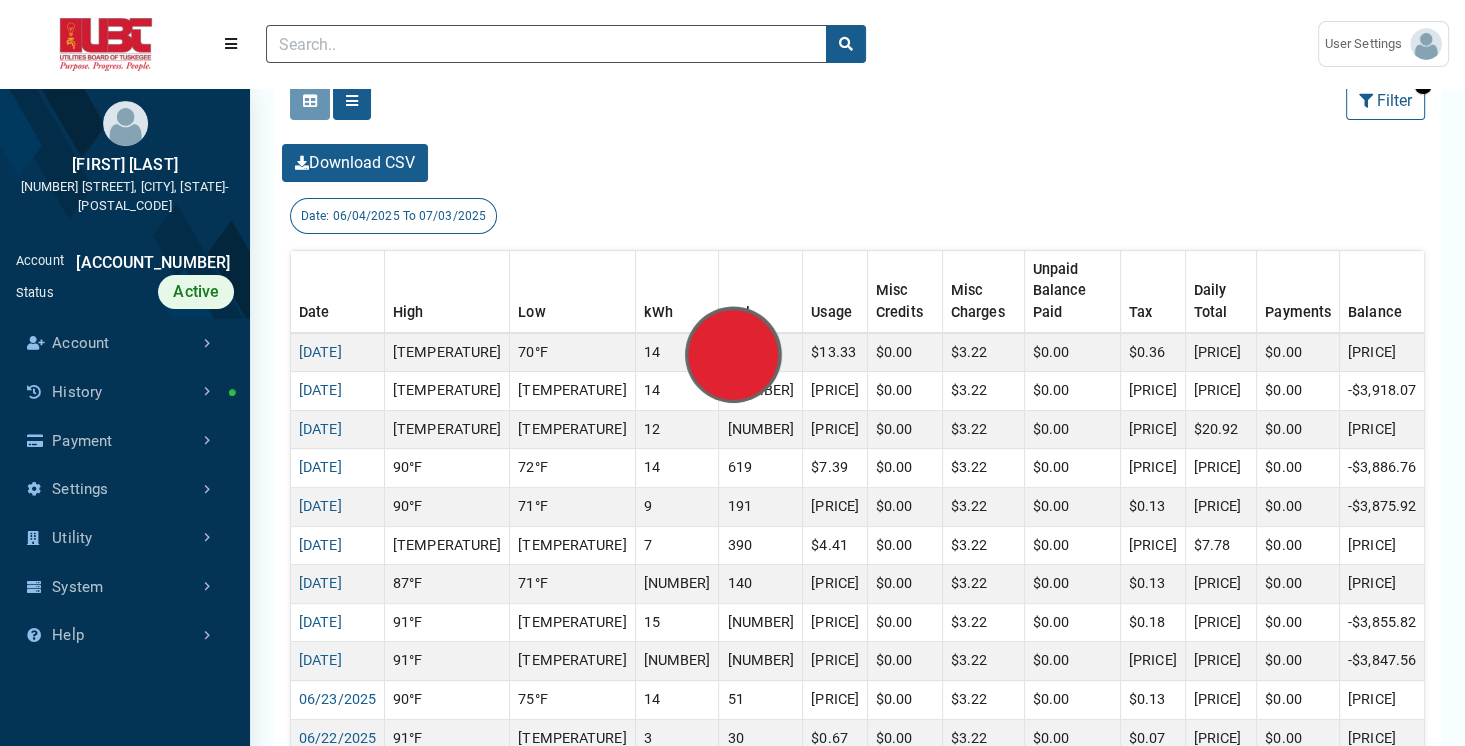 scroll, scrollTop: 0, scrollLeft: 0, axis: both 